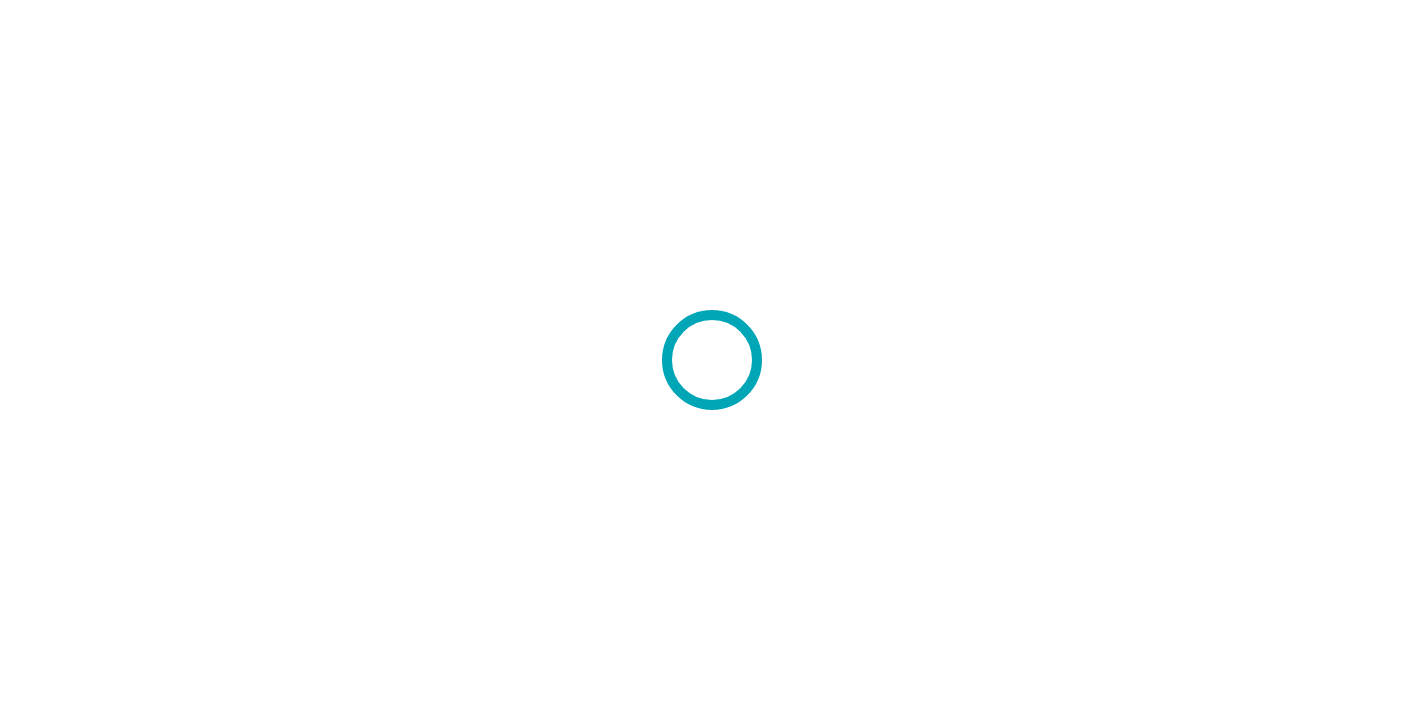 scroll, scrollTop: 0, scrollLeft: 0, axis: both 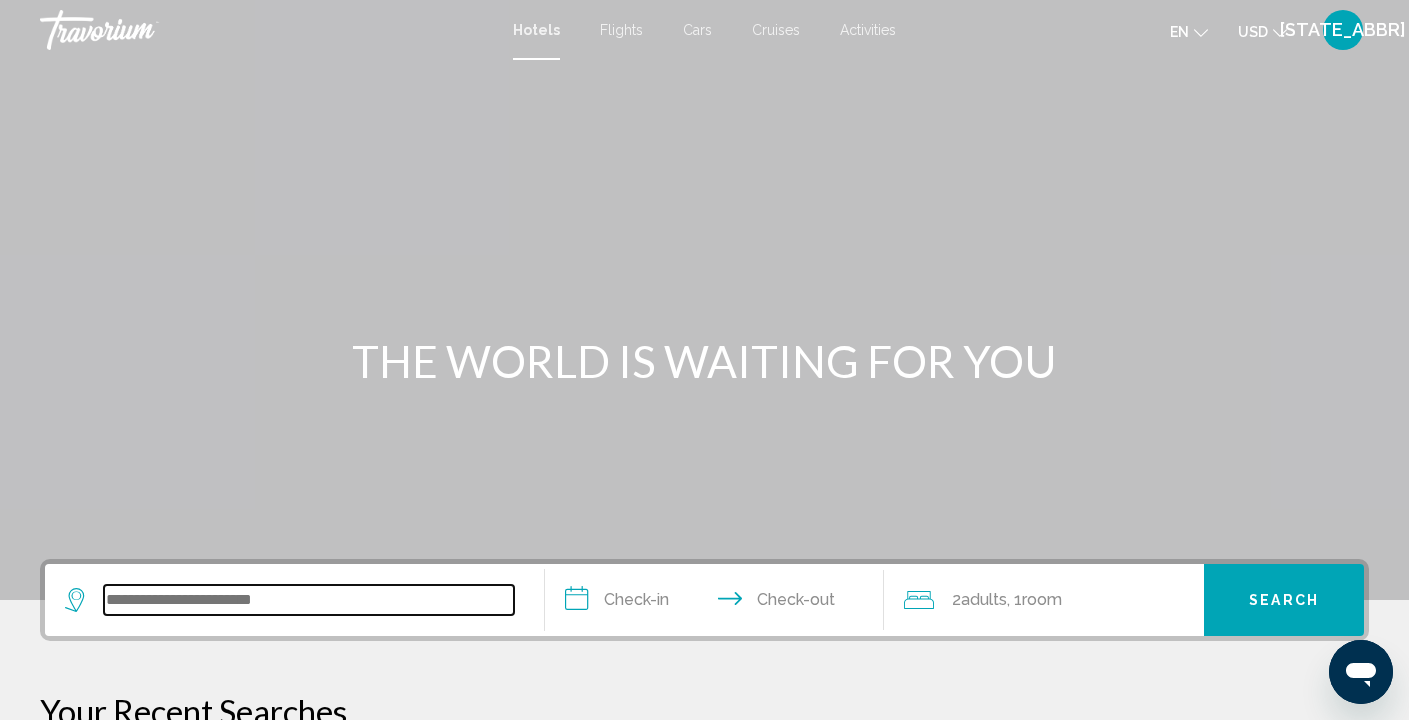 click at bounding box center (309, 600) 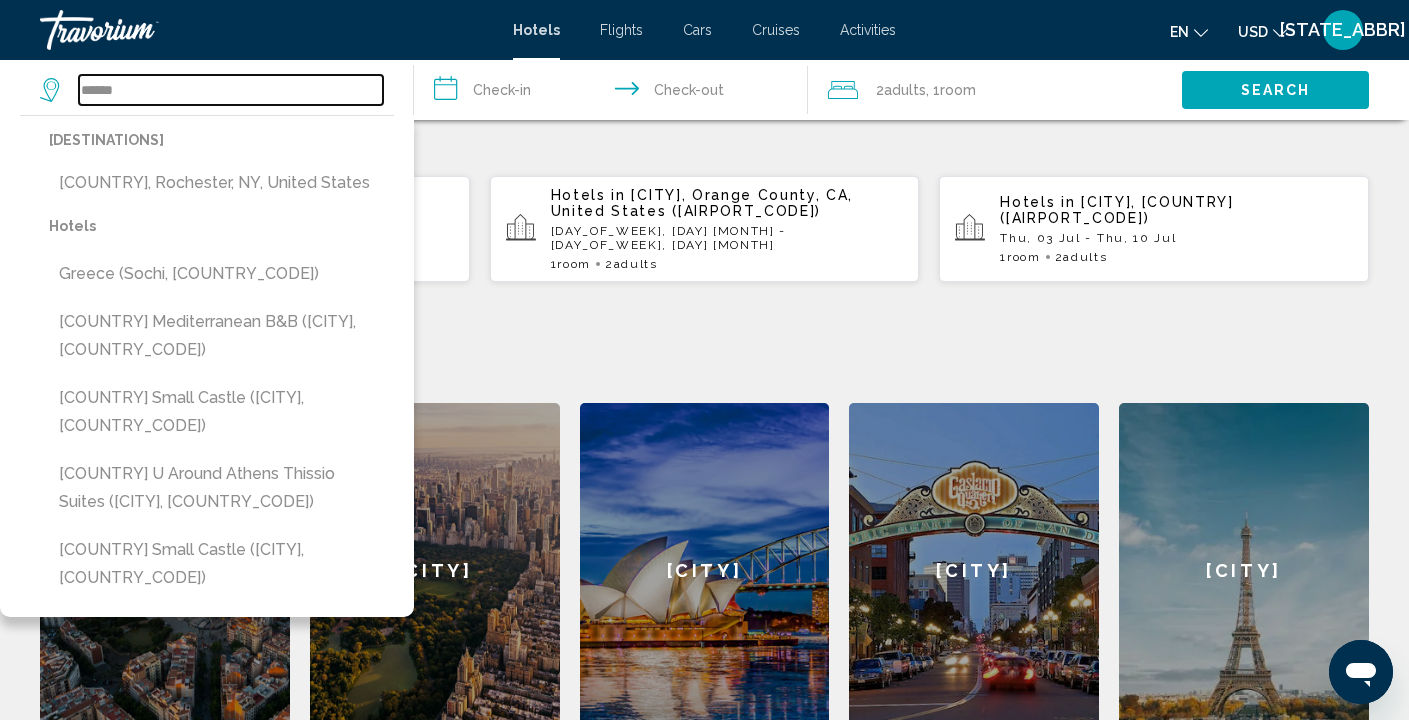 scroll, scrollTop: 596, scrollLeft: 0, axis: vertical 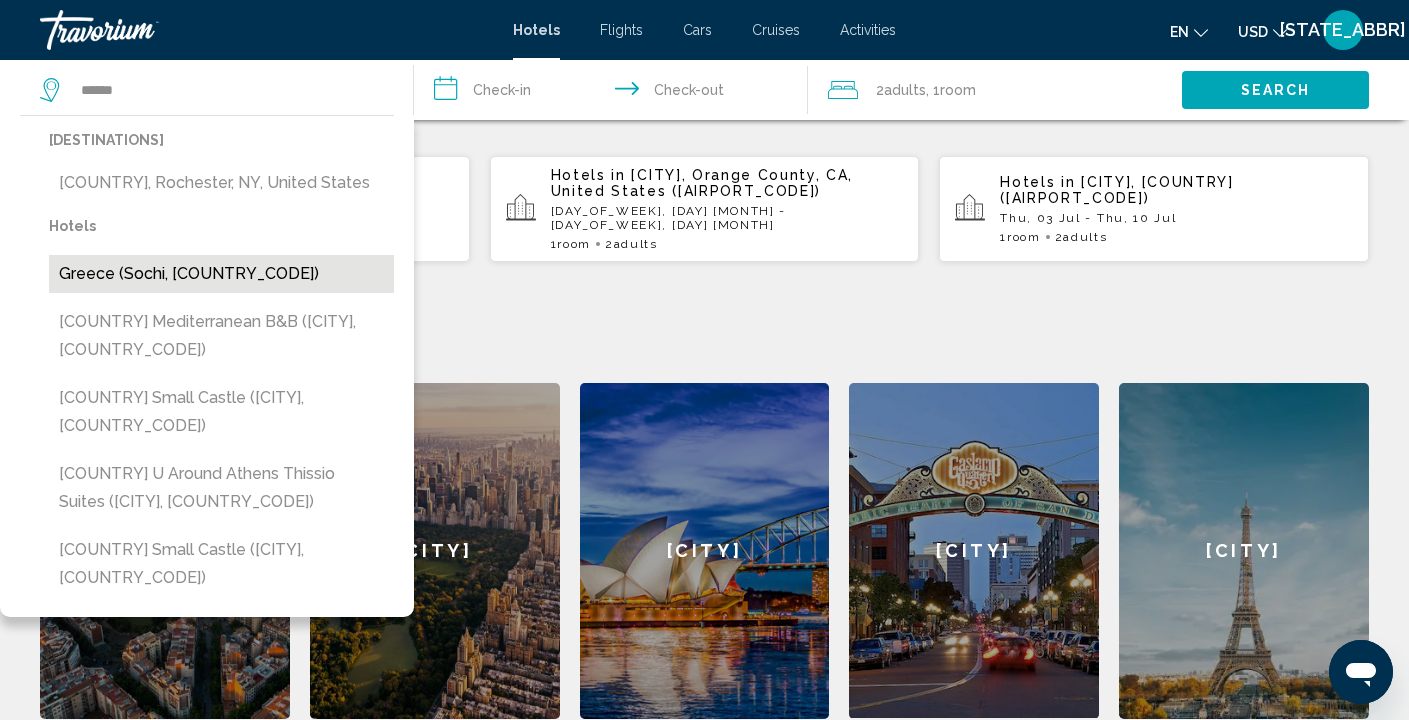 click on "Greece (Sochi, [COUNTRY_CODE])" at bounding box center (221, 183) 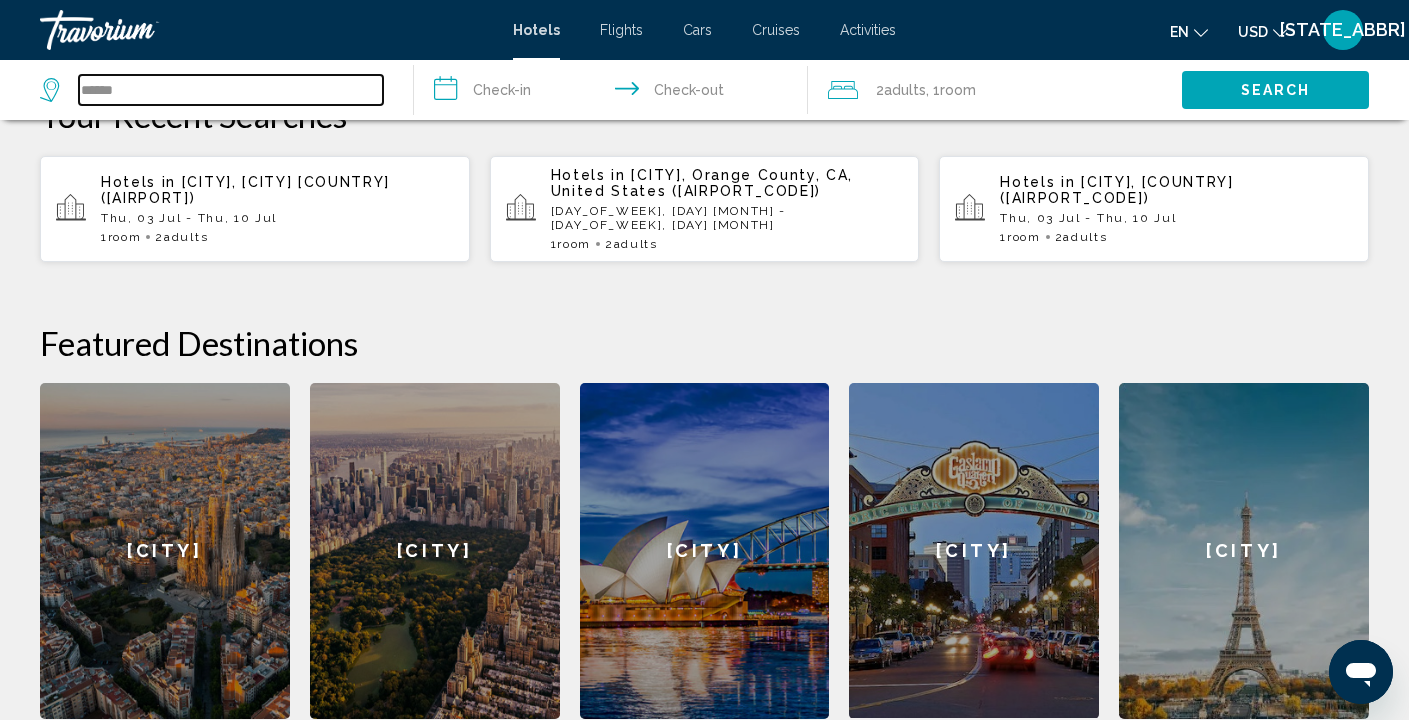 click on "******" at bounding box center (231, 90) 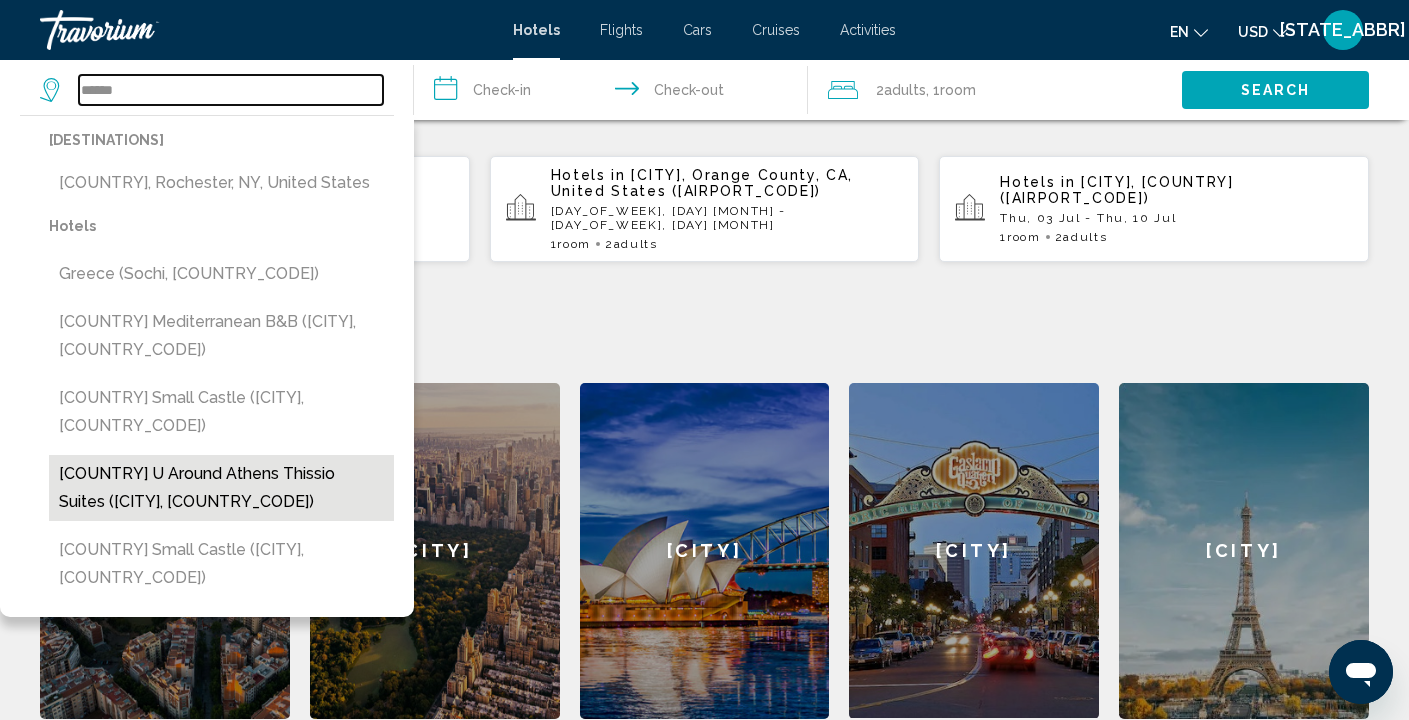 type on "******" 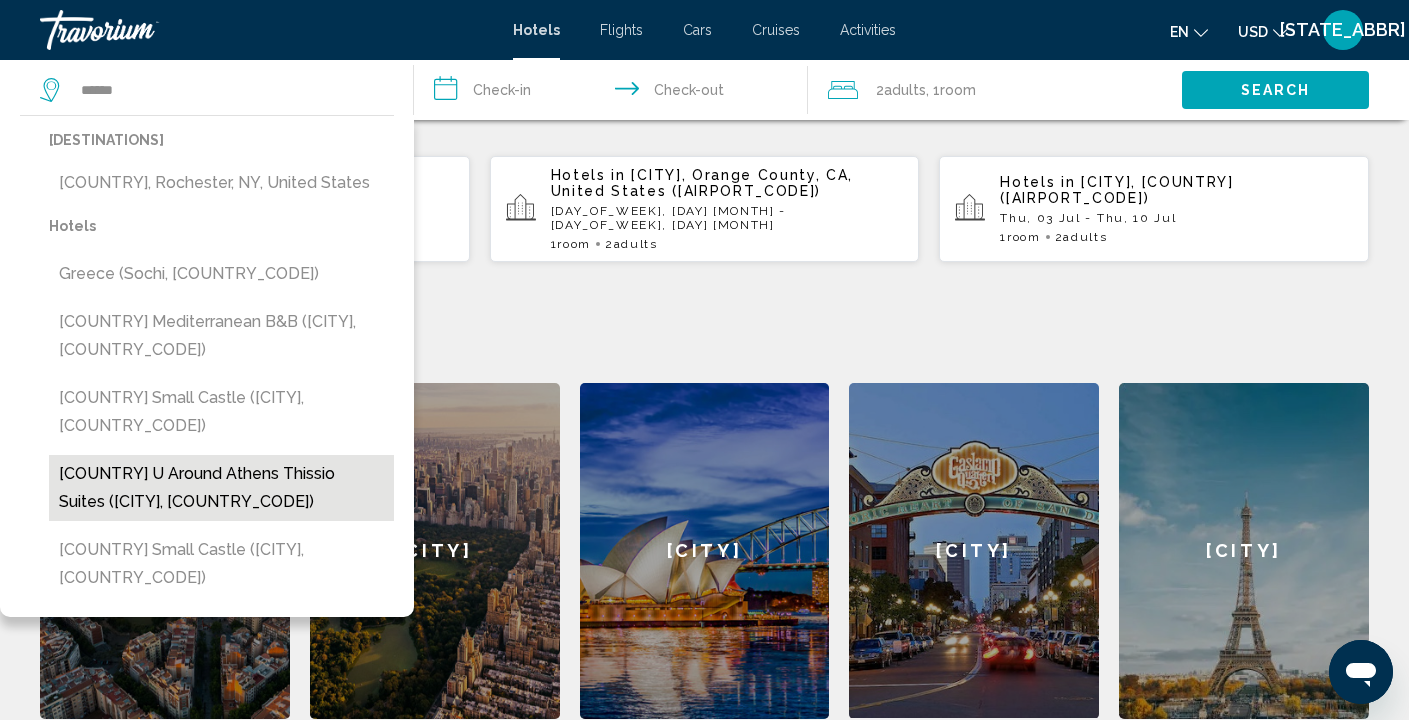 click on "[COUNTRY] U Around Athens Thissio Suites ([CITY], [COUNTRY_CODE])" at bounding box center [221, 488] 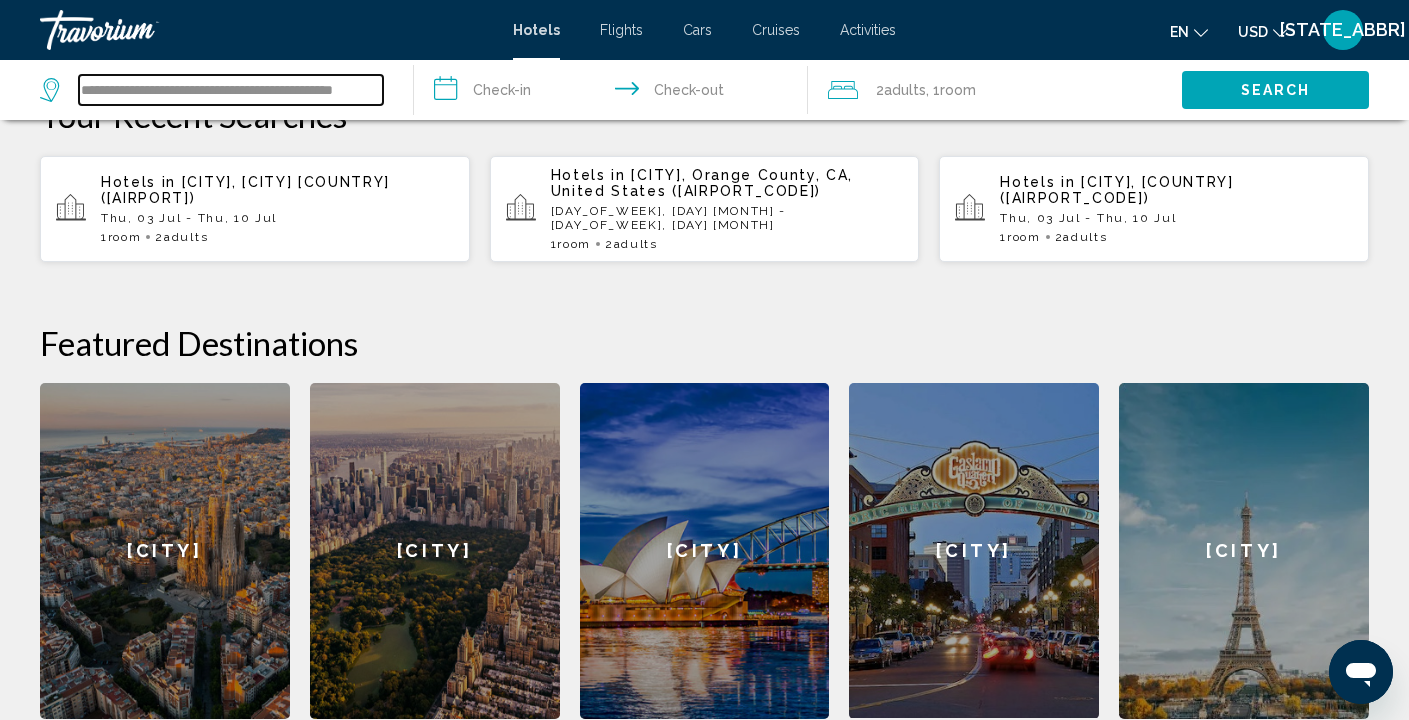 click on "**********" at bounding box center (231, 90) 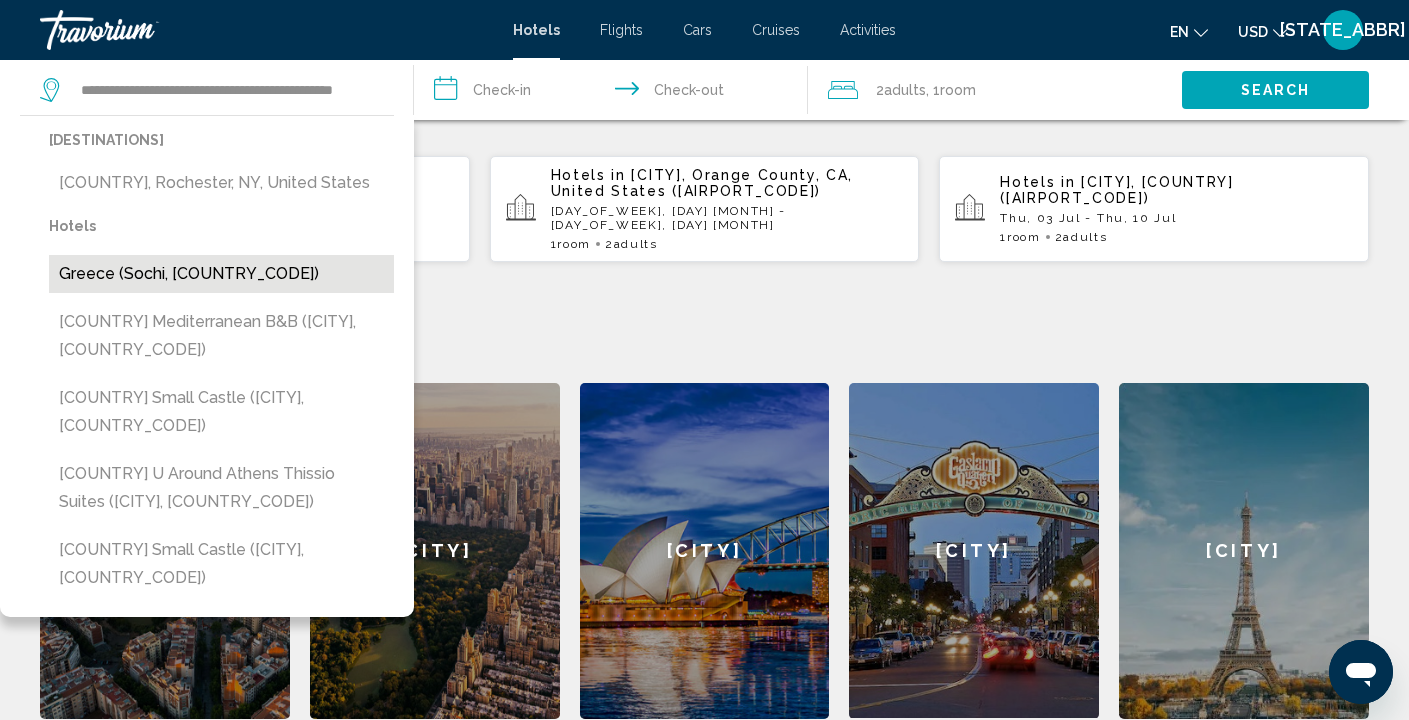 click on "Greece (Sochi, [COUNTRY_CODE])" at bounding box center [221, 183] 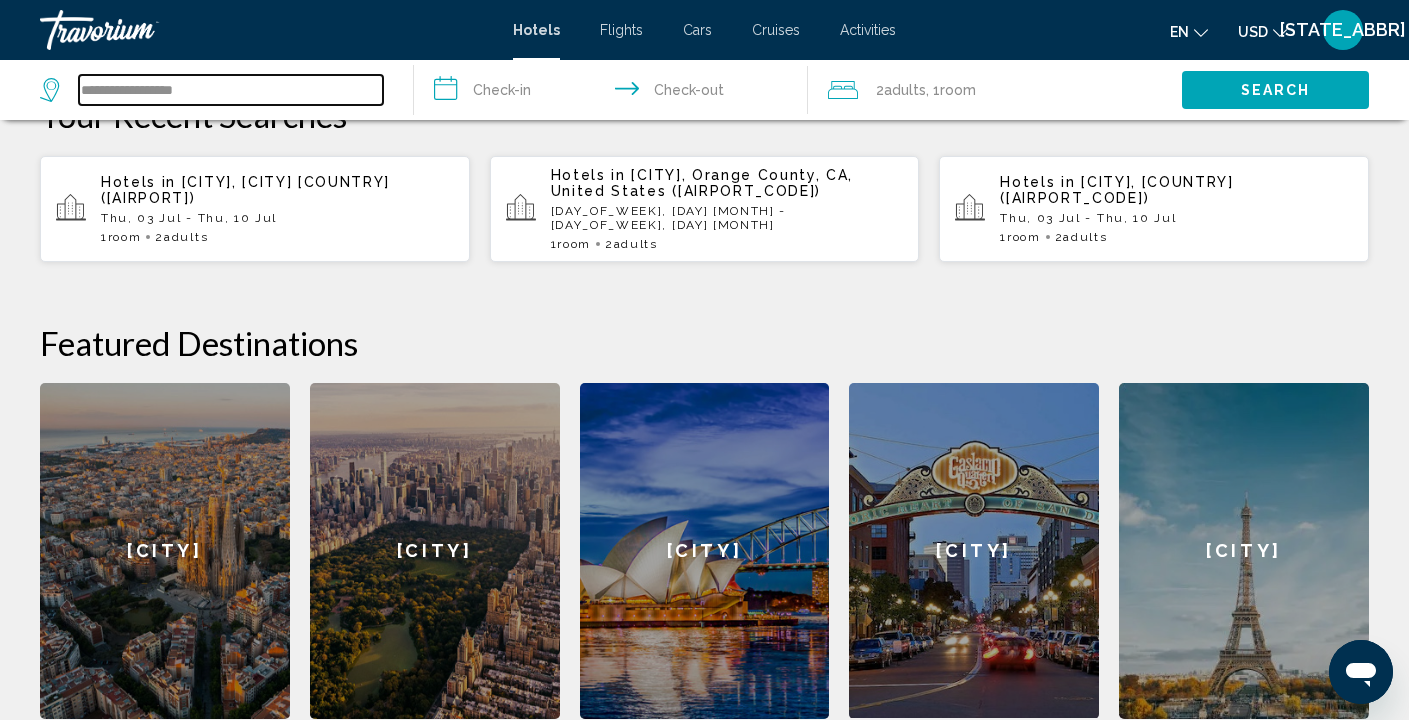 click on "**********" at bounding box center [231, 90] 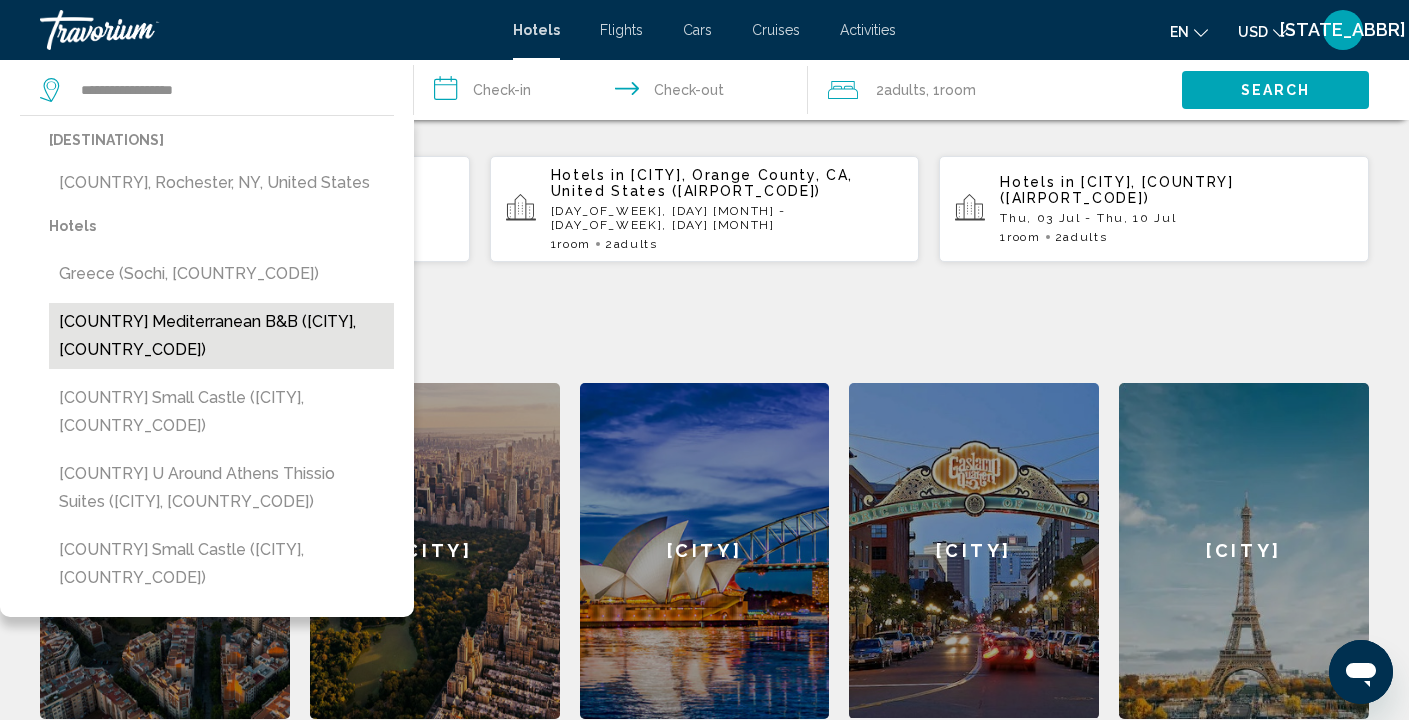 click on "[COUNTRY] Mediterranean B&B ([CITY], [COUNTRY_CODE])" at bounding box center [221, 336] 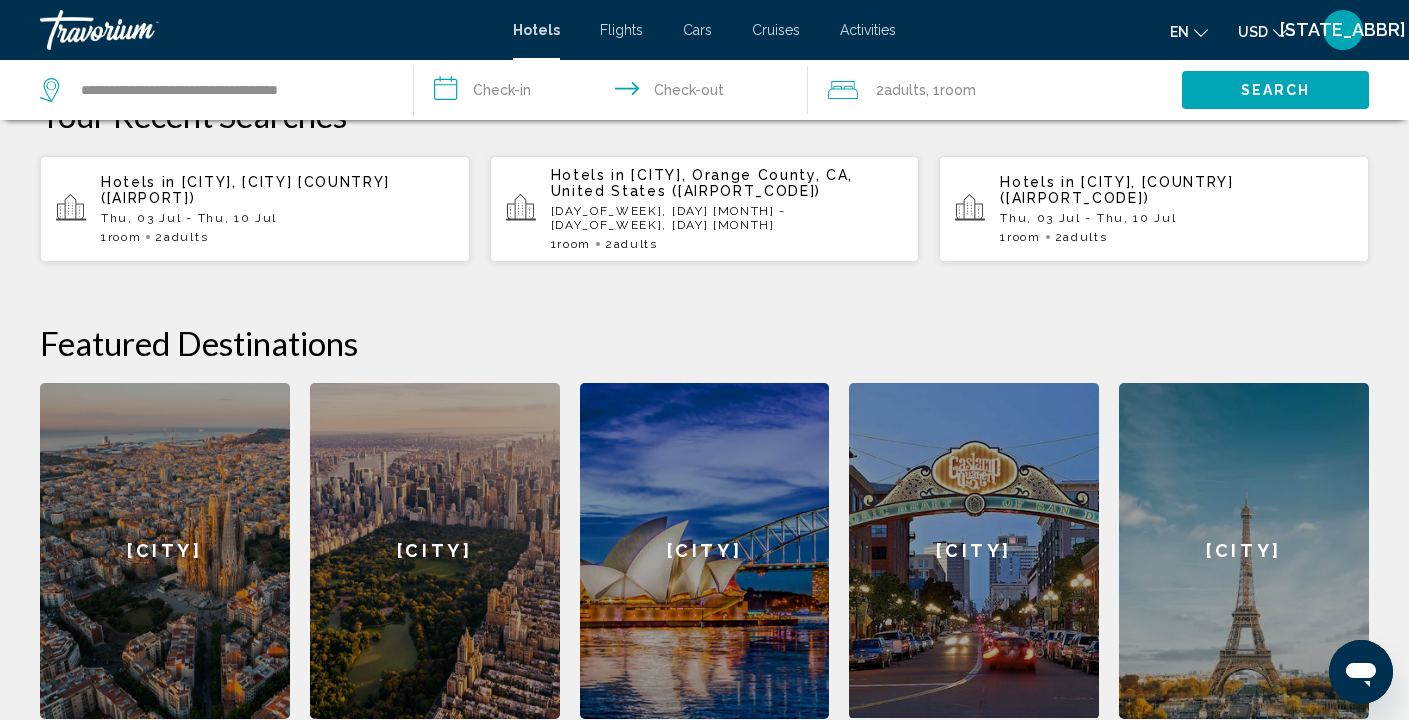 click on "**********" at bounding box center (615, 93) 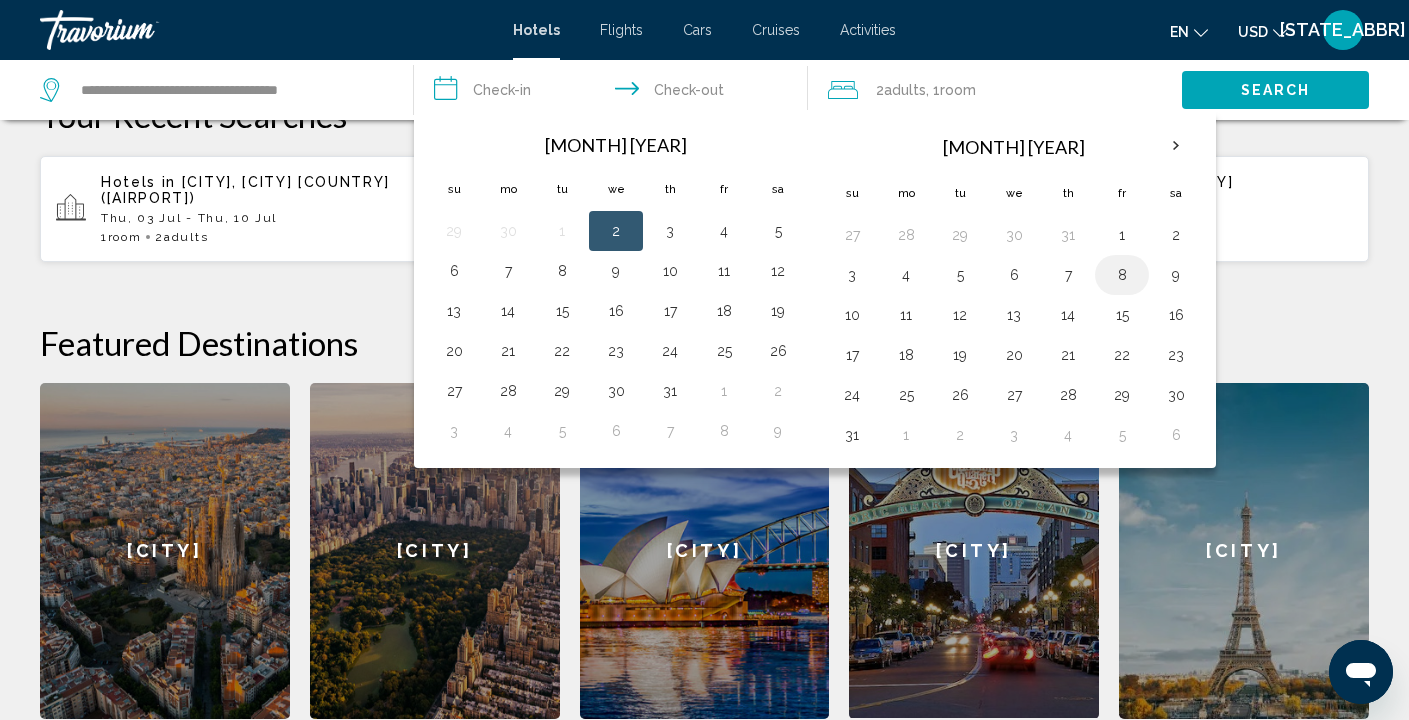 click on "8" at bounding box center [1122, 275] 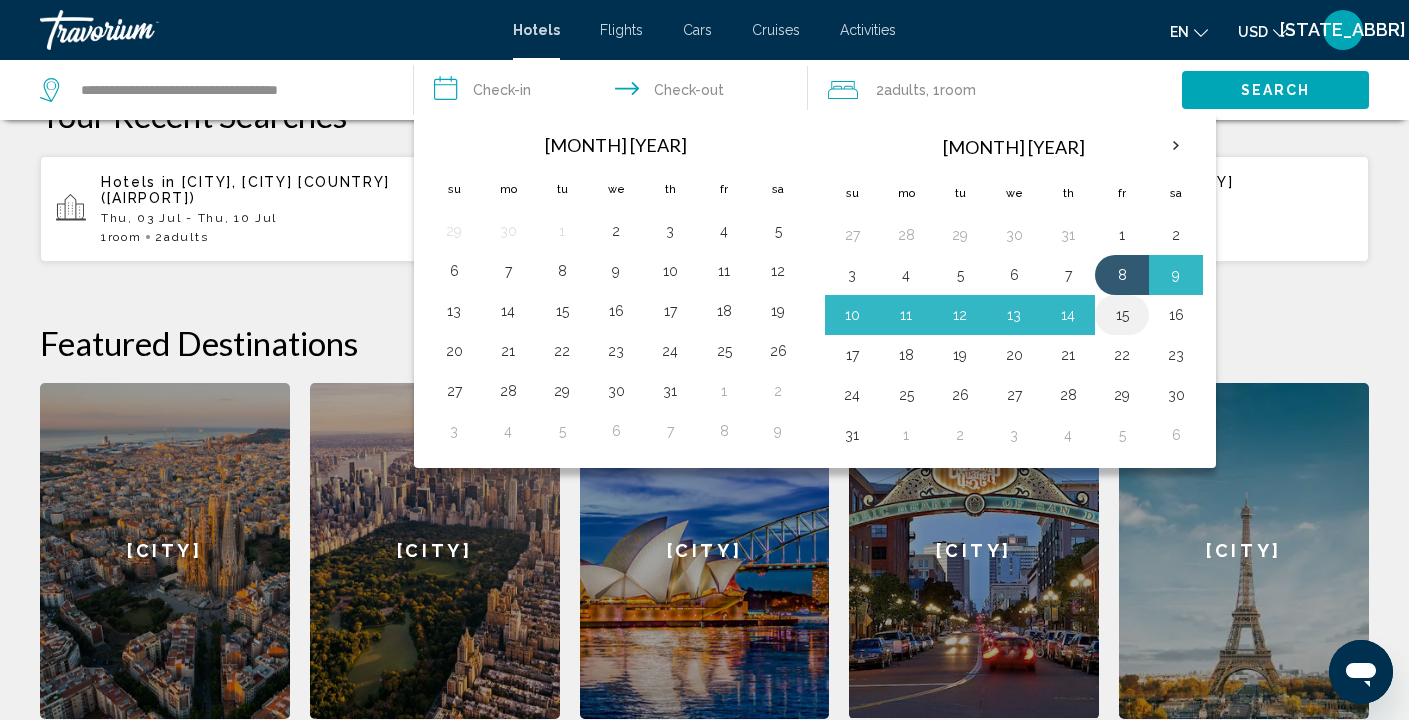 click on "15" at bounding box center [1122, 315] 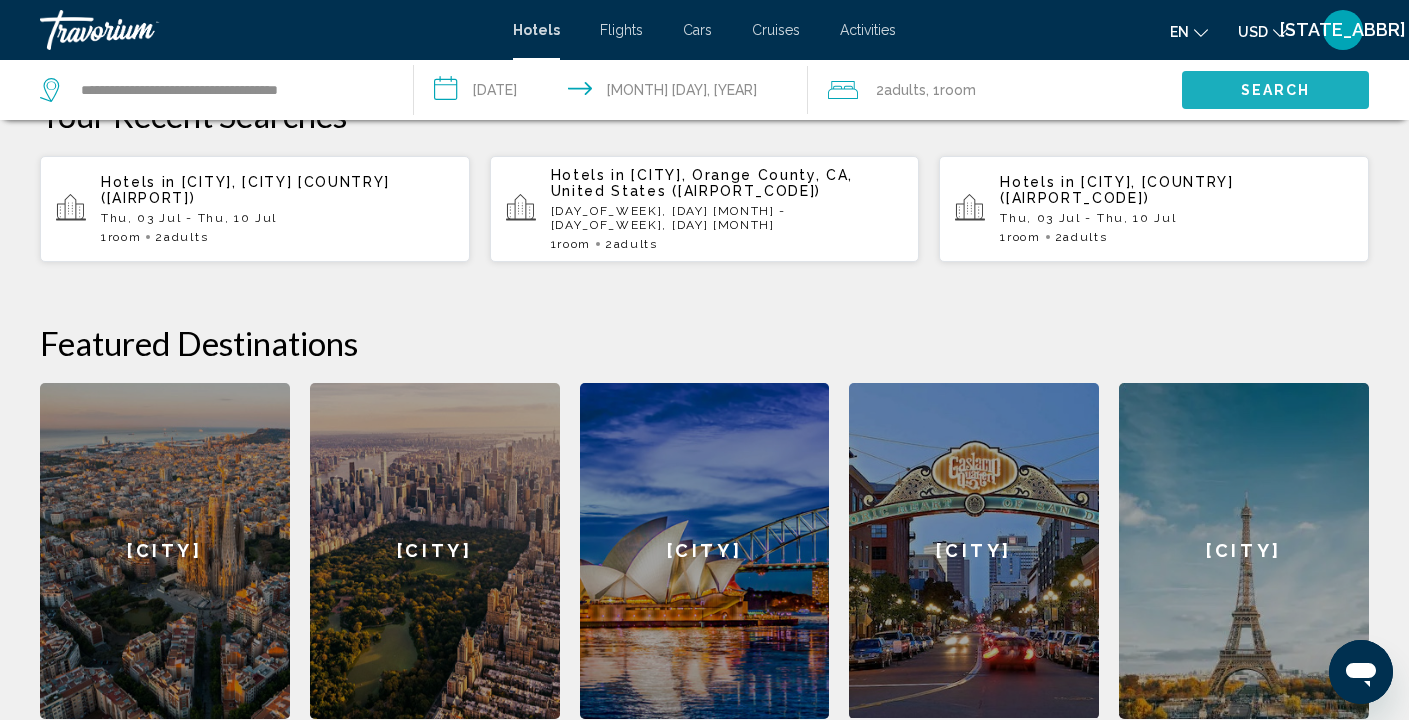 click on "Search" at bounding box center [1276, 91] 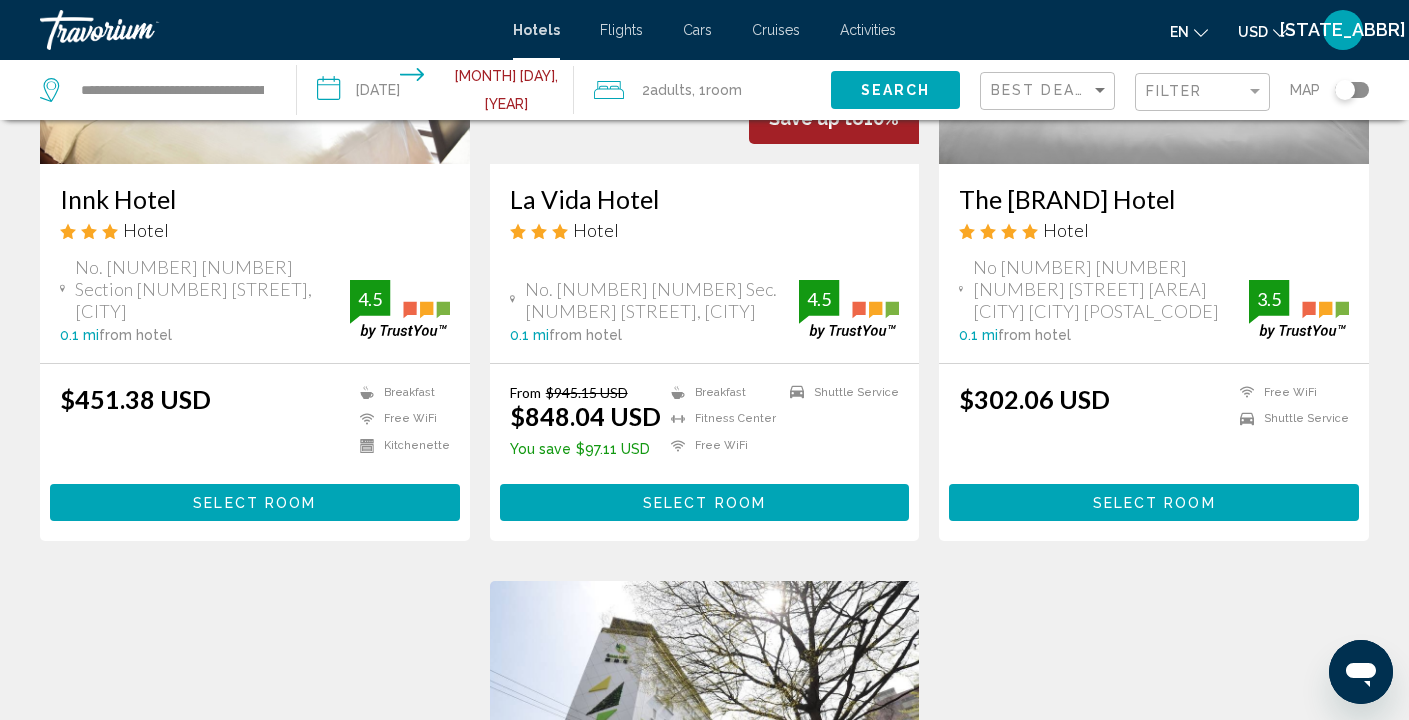 scroll, scrollTop: 346, scrollLeft: 0, axis: vertical 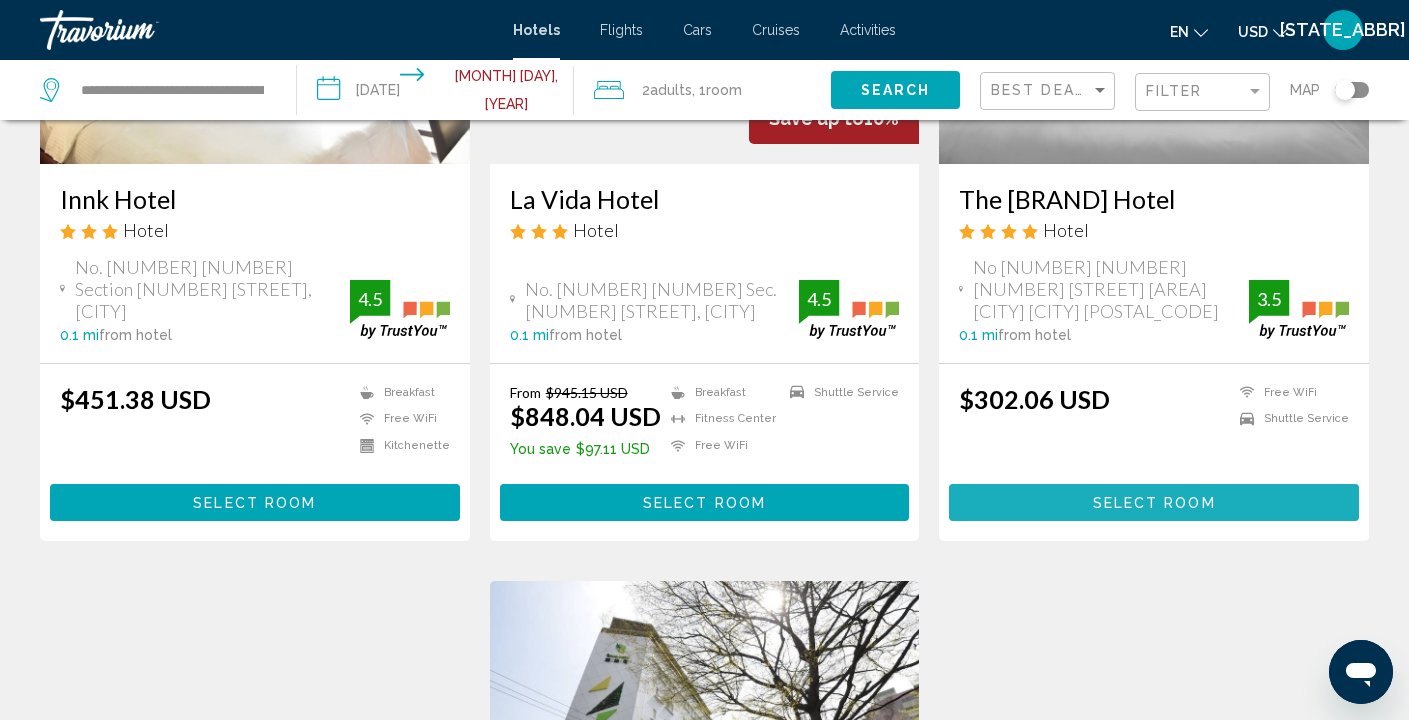 click on "Select Room" at bounding box center (1154, 503) 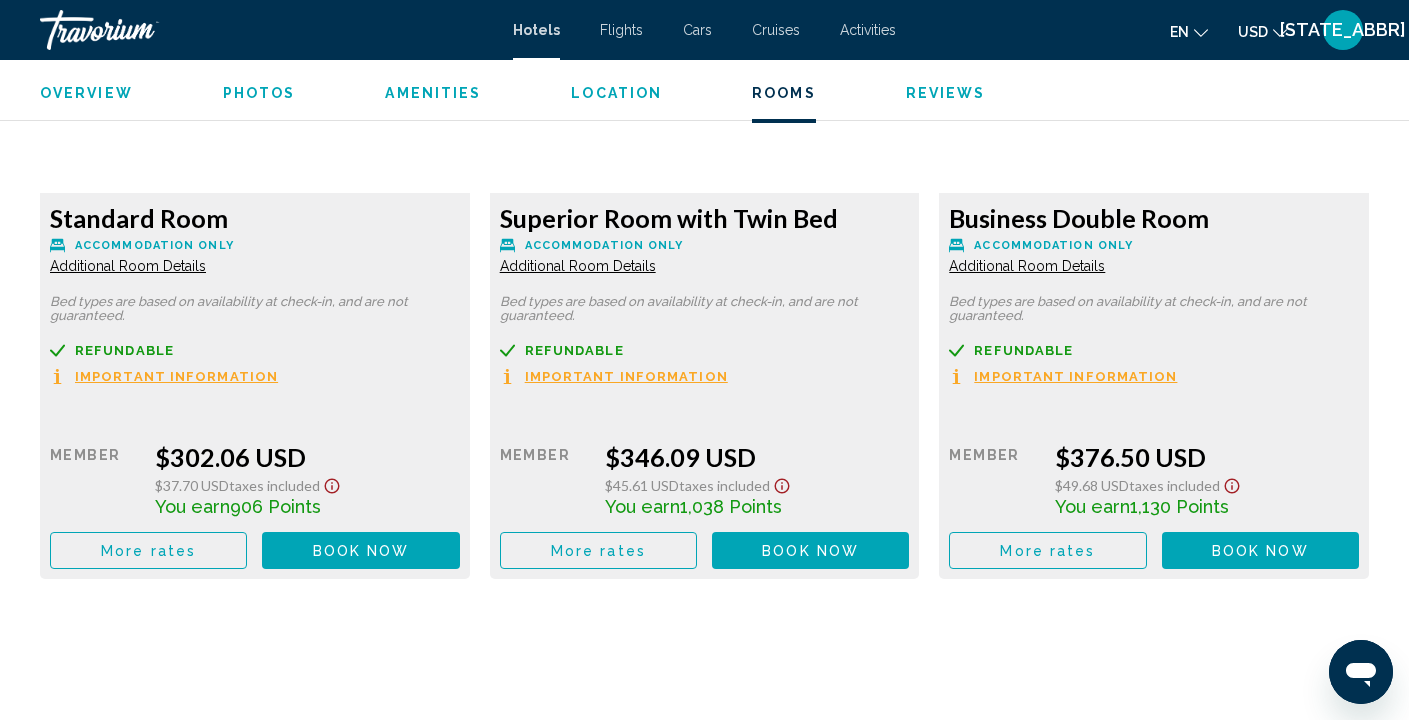 scroll, scrollTop: 2845, scrollLeft: 0, axis: vertical 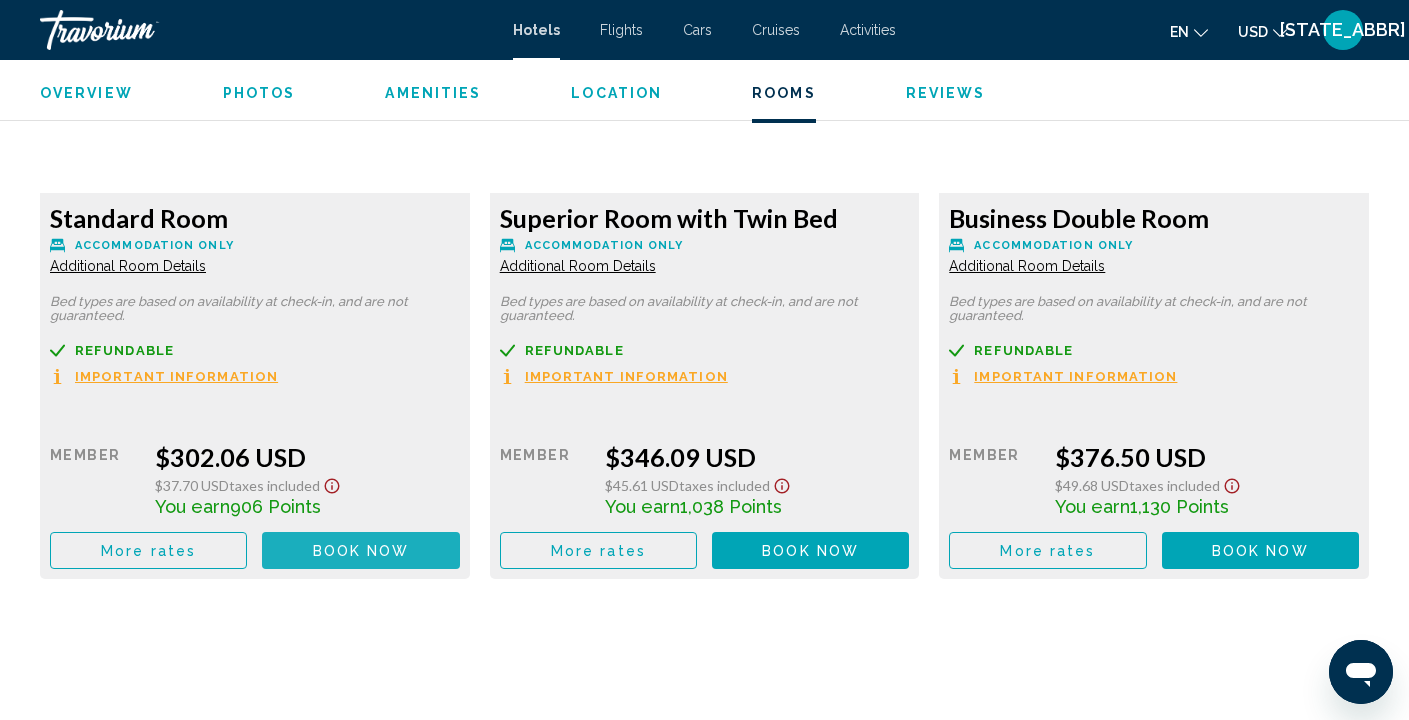 click on "Book now" at bounding box center [361, 551] 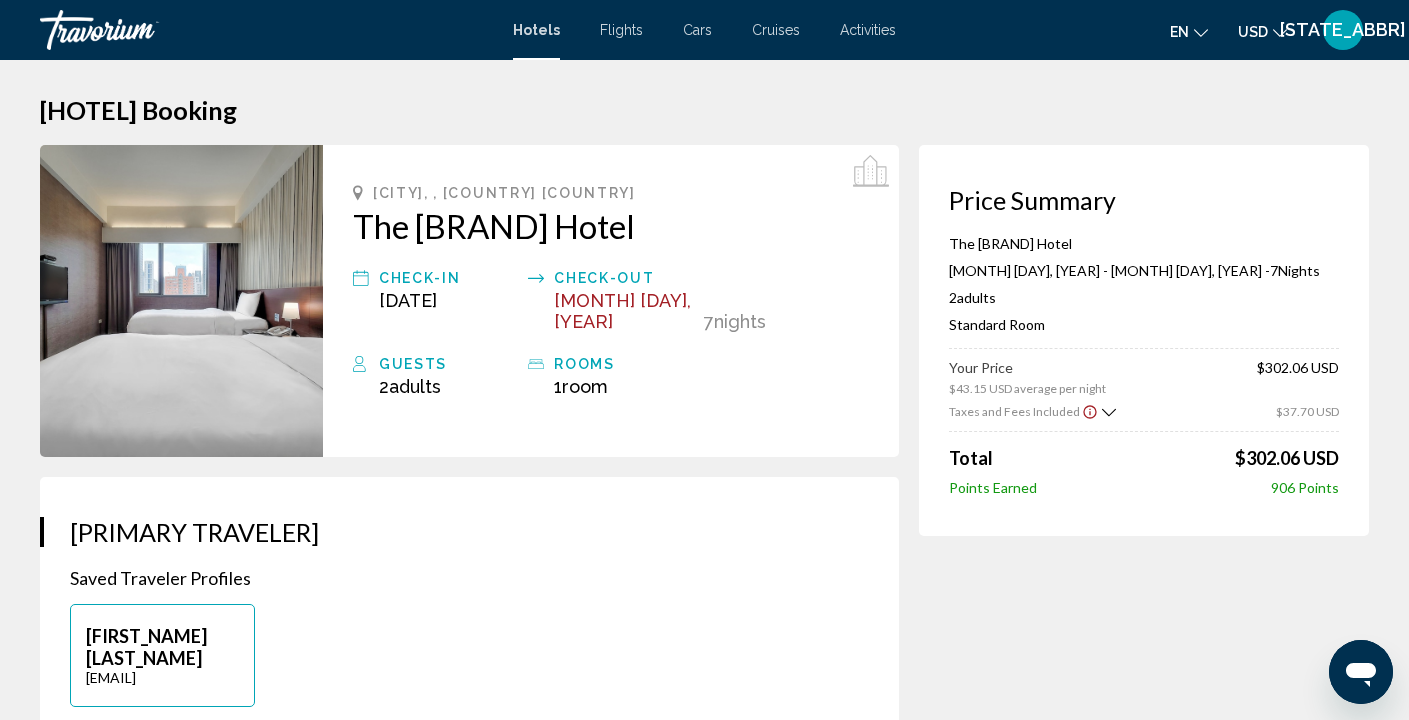 scroll, scrollTop: 0, scrollLeft: 0, axis: both 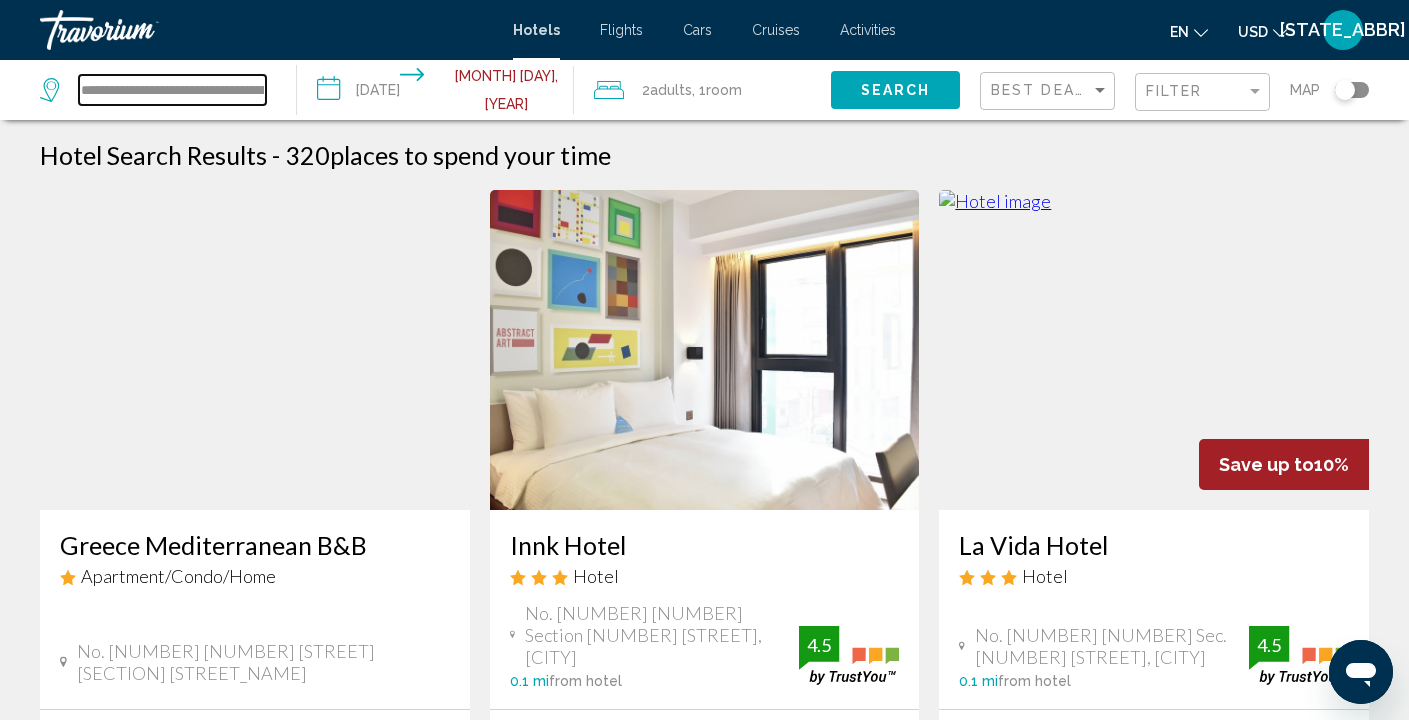 click on "**********" at bounding box center [172, 90] 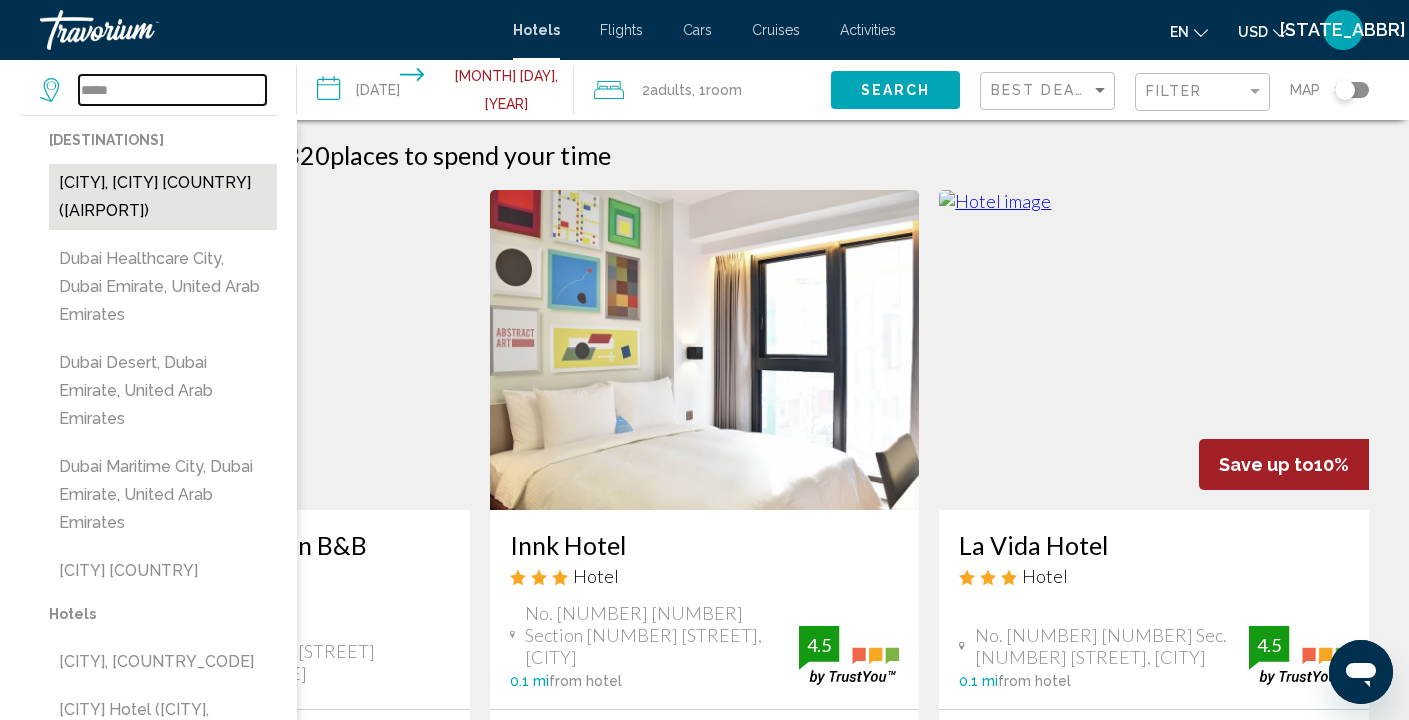 type on "*****" 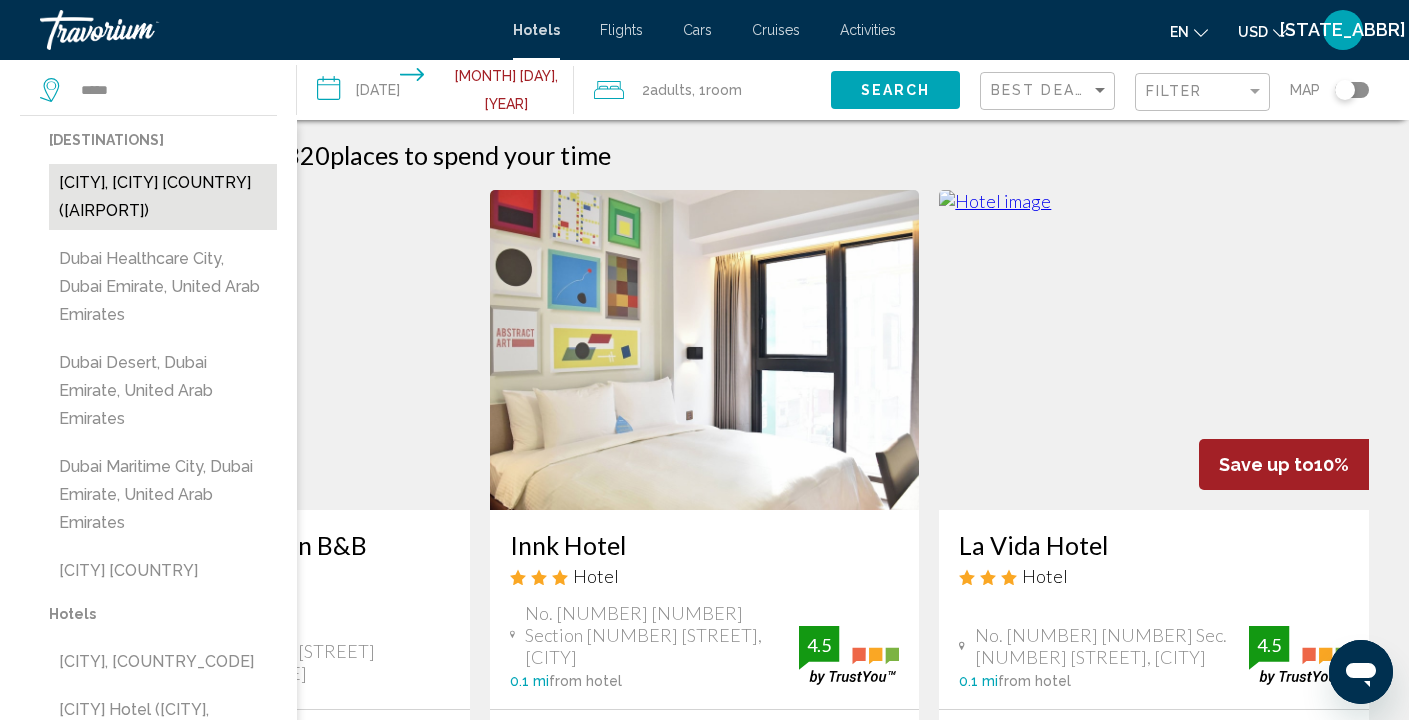 click on "[CITY], [CITY] [COUNTRY] ([AIRPORT])" at bounding box center (163, 197) 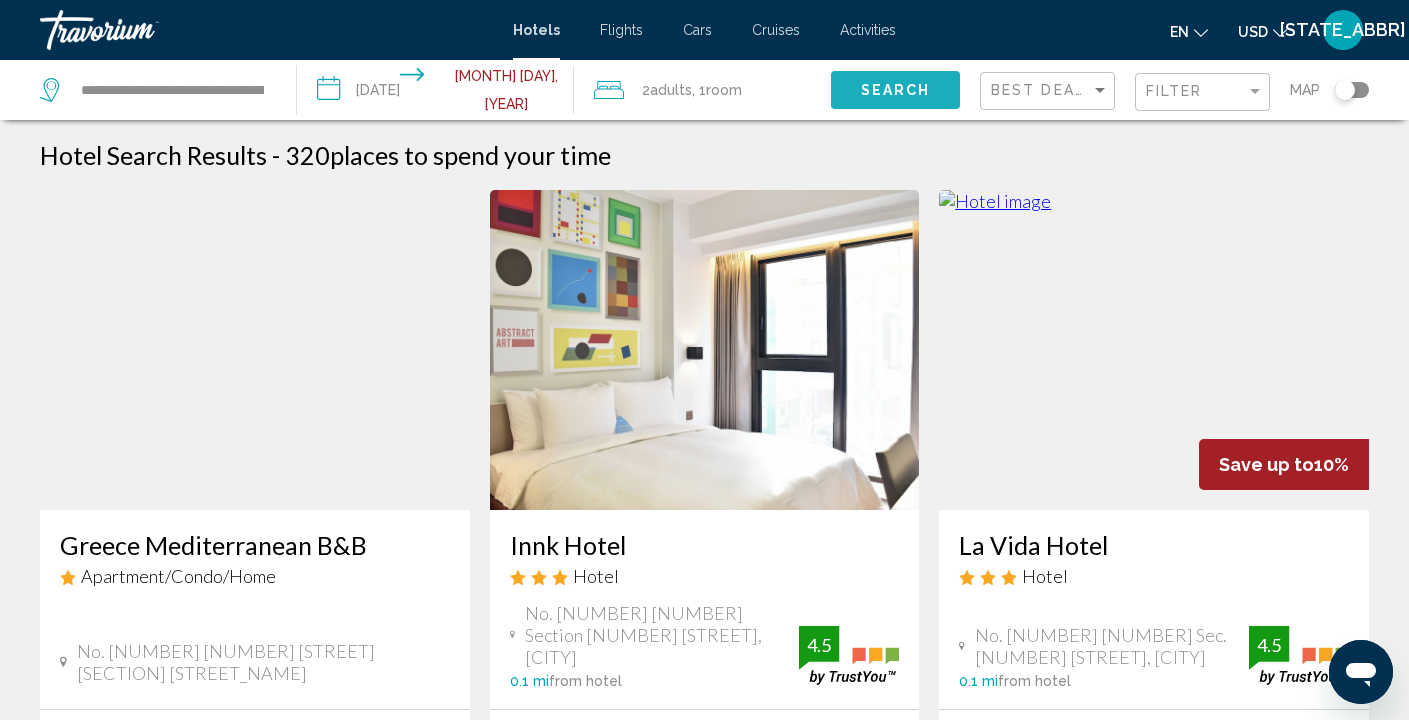 click on "Search" at bounding box center (896, 91) 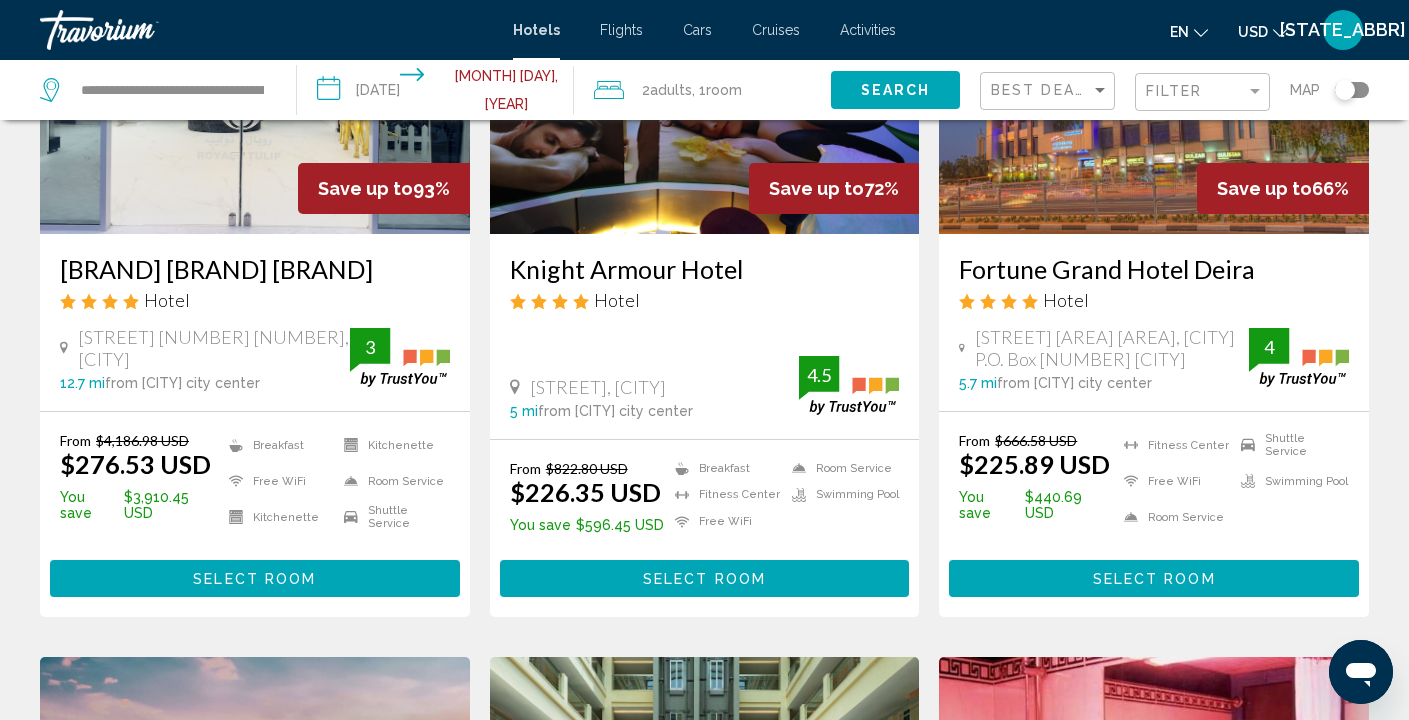 scroll, scrollTop: 277, scrollLeft: 0, axis: vertical 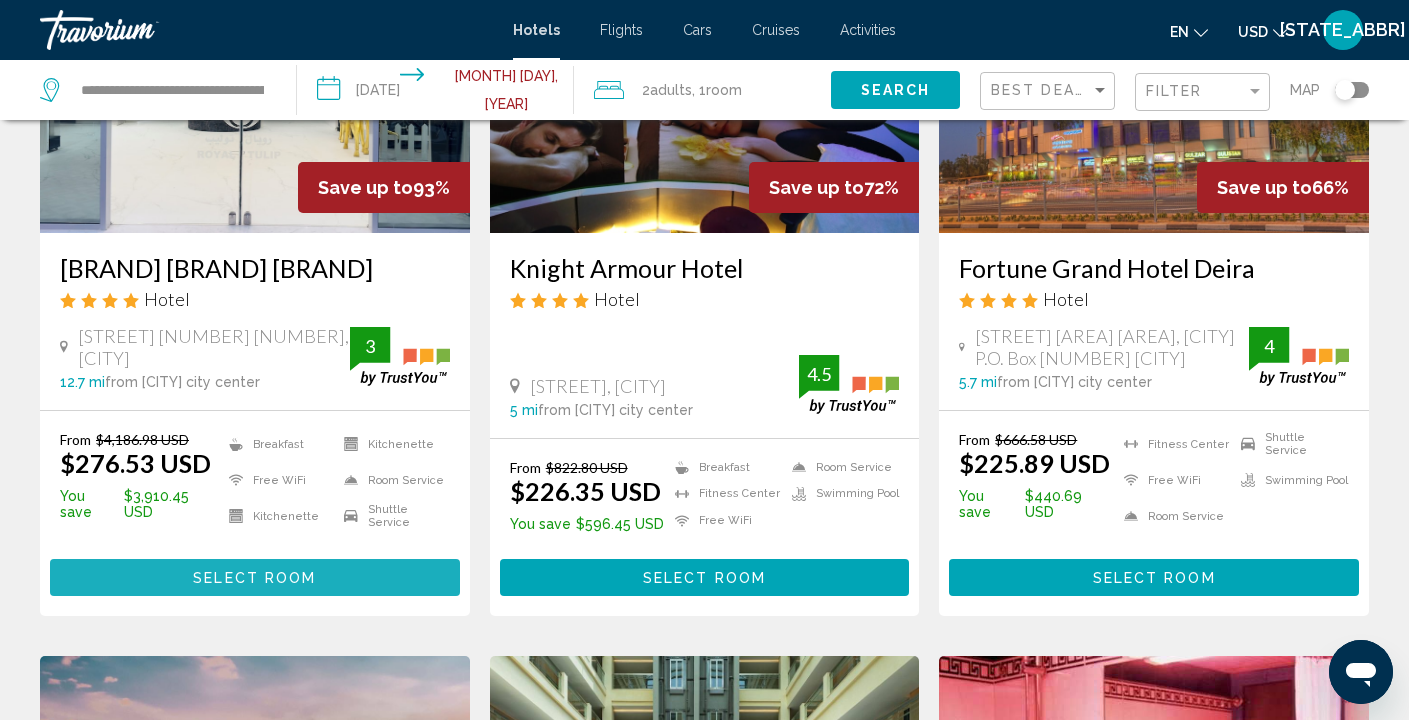 click on "Select Room" at bounding box center [254, 578] 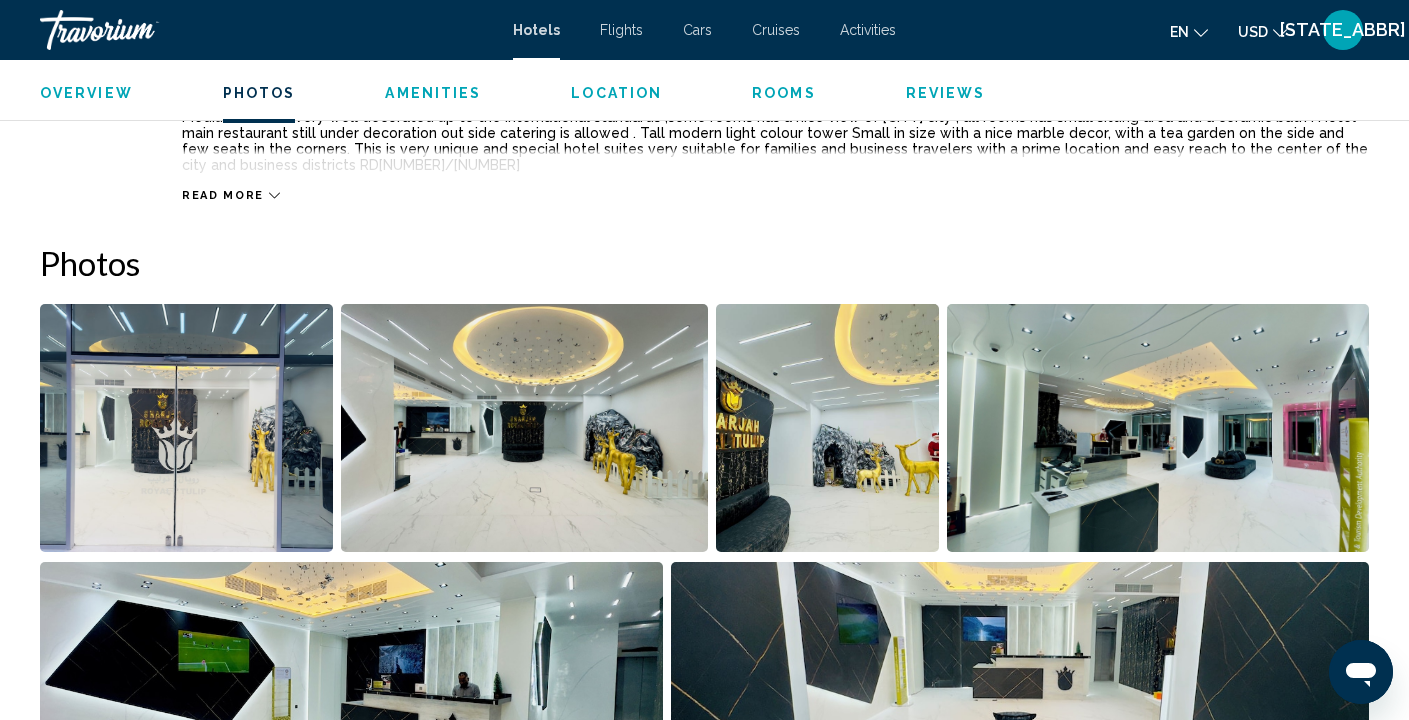 scroll, scrollTop: 750, scrollLeft: 0, axis: vertical 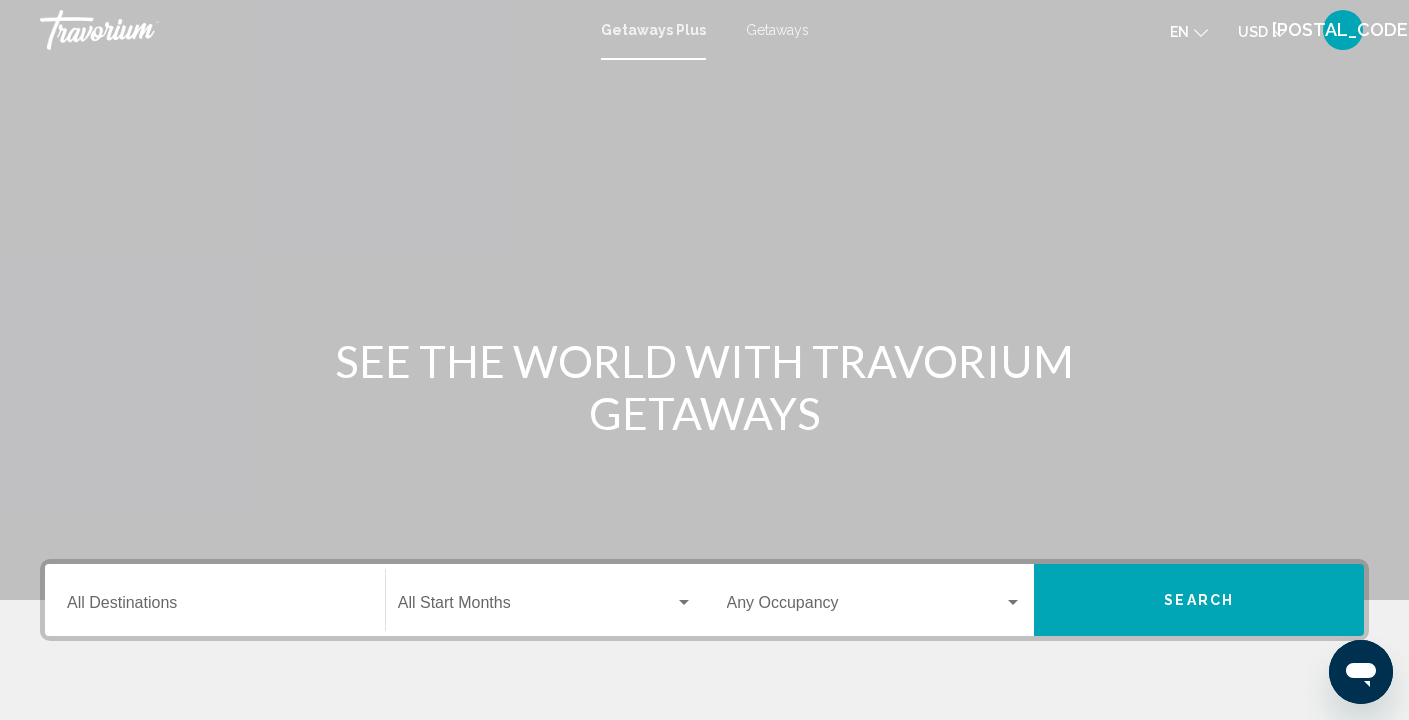 click on "Getaways" at bounding box center (777, 30) 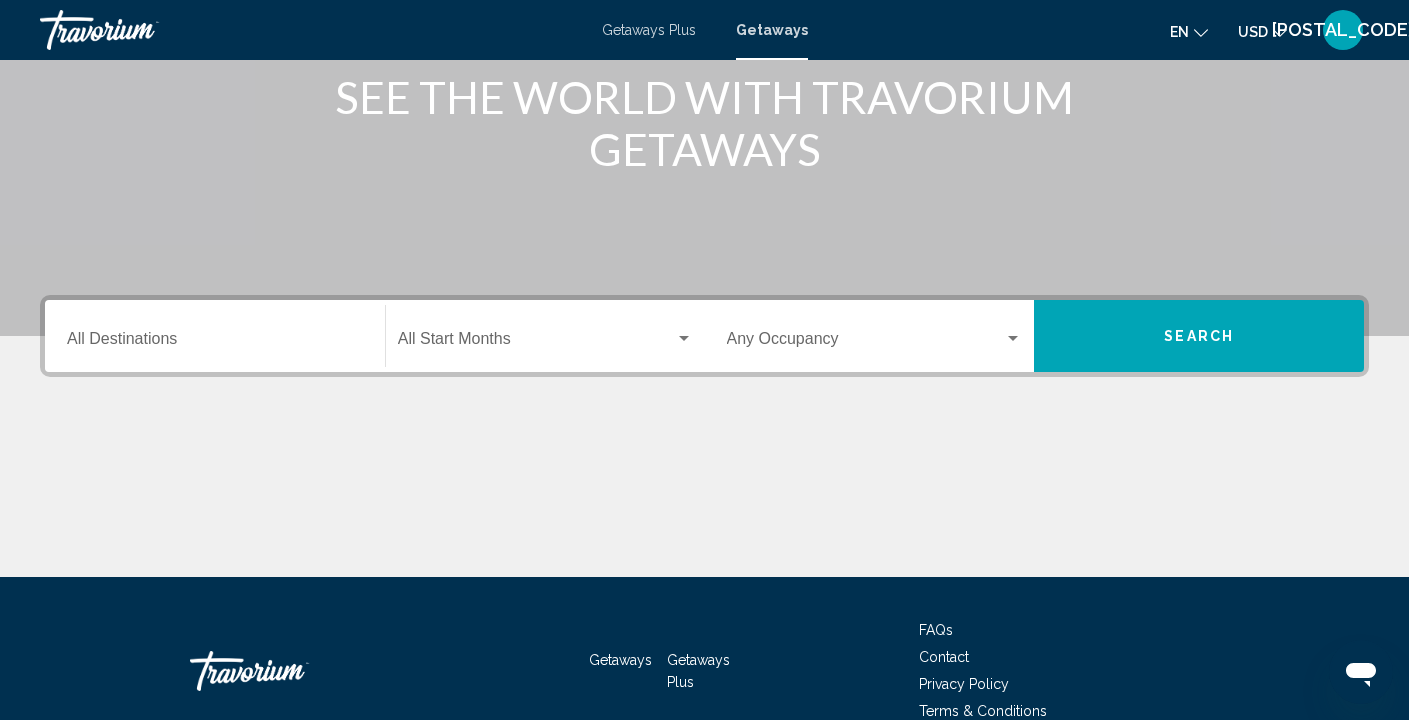 scroll, scrollTop: 266, scrollLeft: 0, axis: vertical 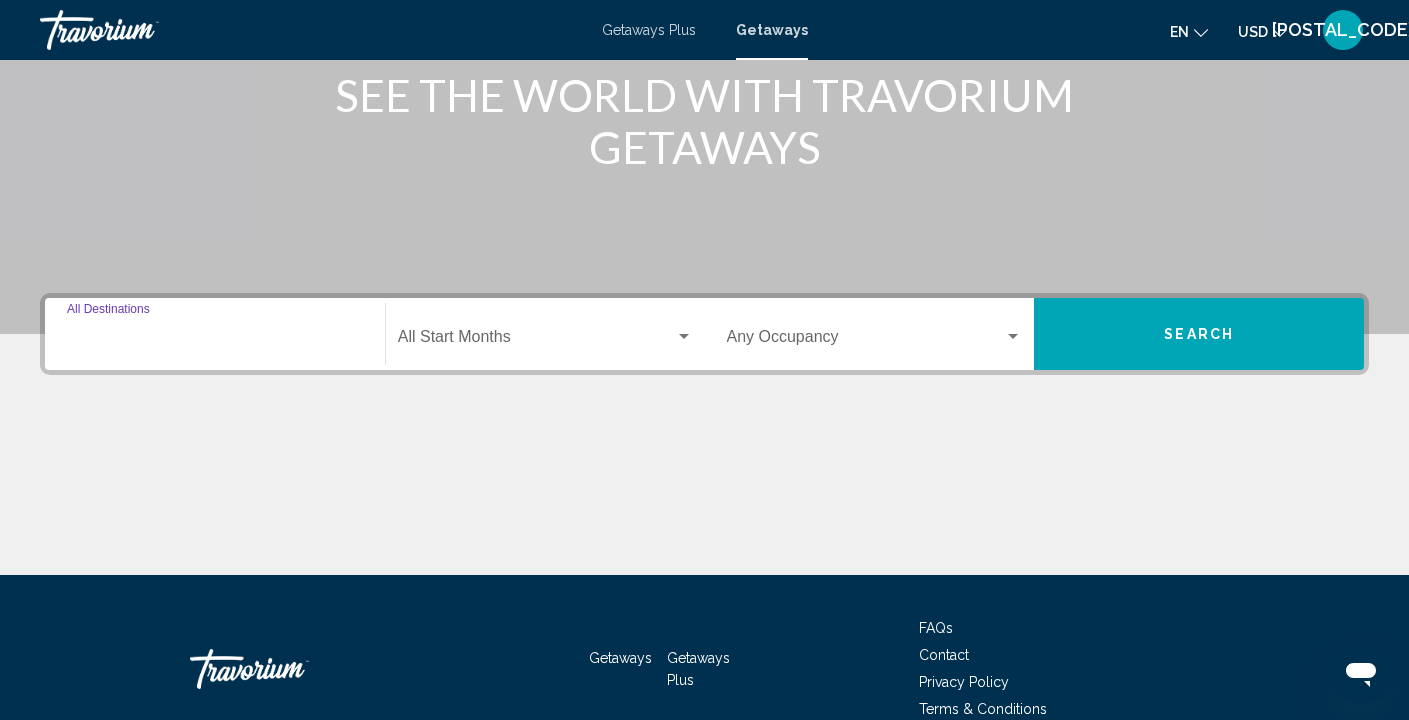 click on "Destination All Destinations" at bounding box center (215, 341) 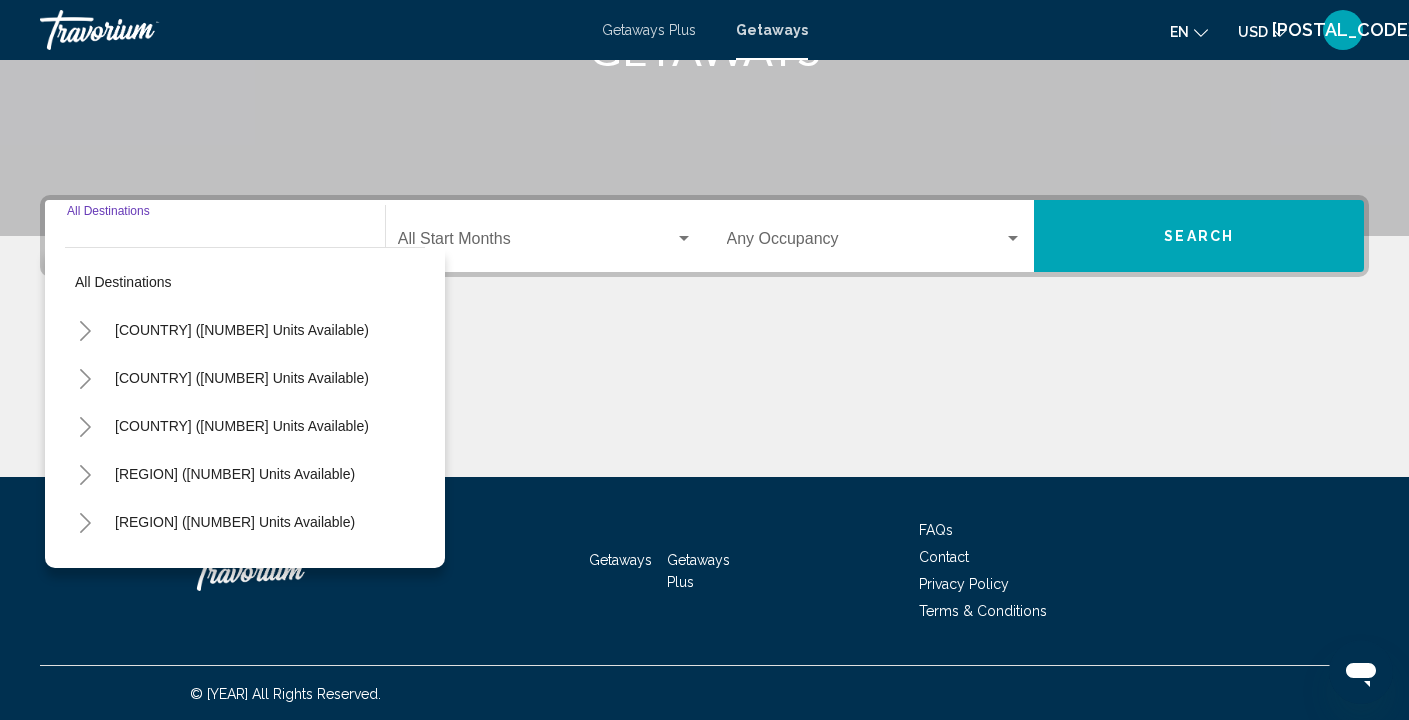 scroll, scrollTop: 366, scrollLeft: 0, axis: vertical 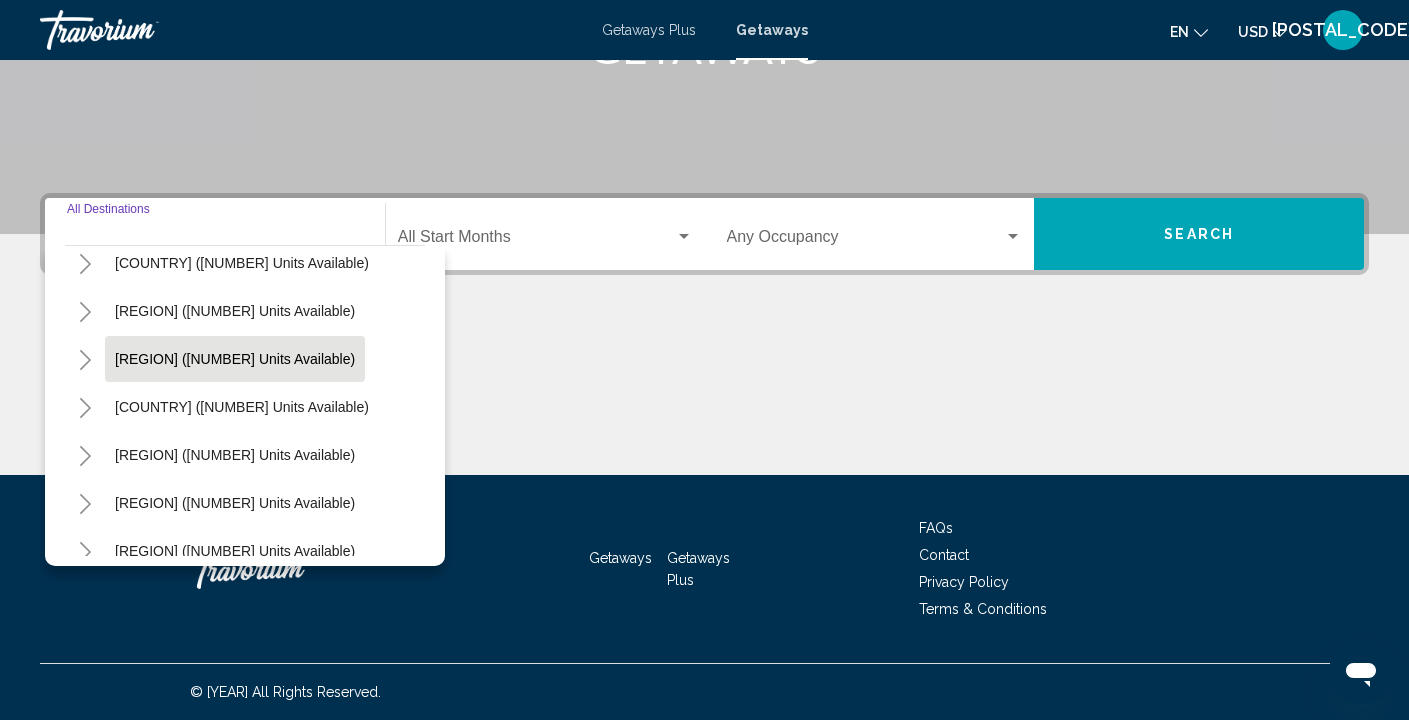 click on "Europe (36,742 units available)" at bounding box center (242, 167) 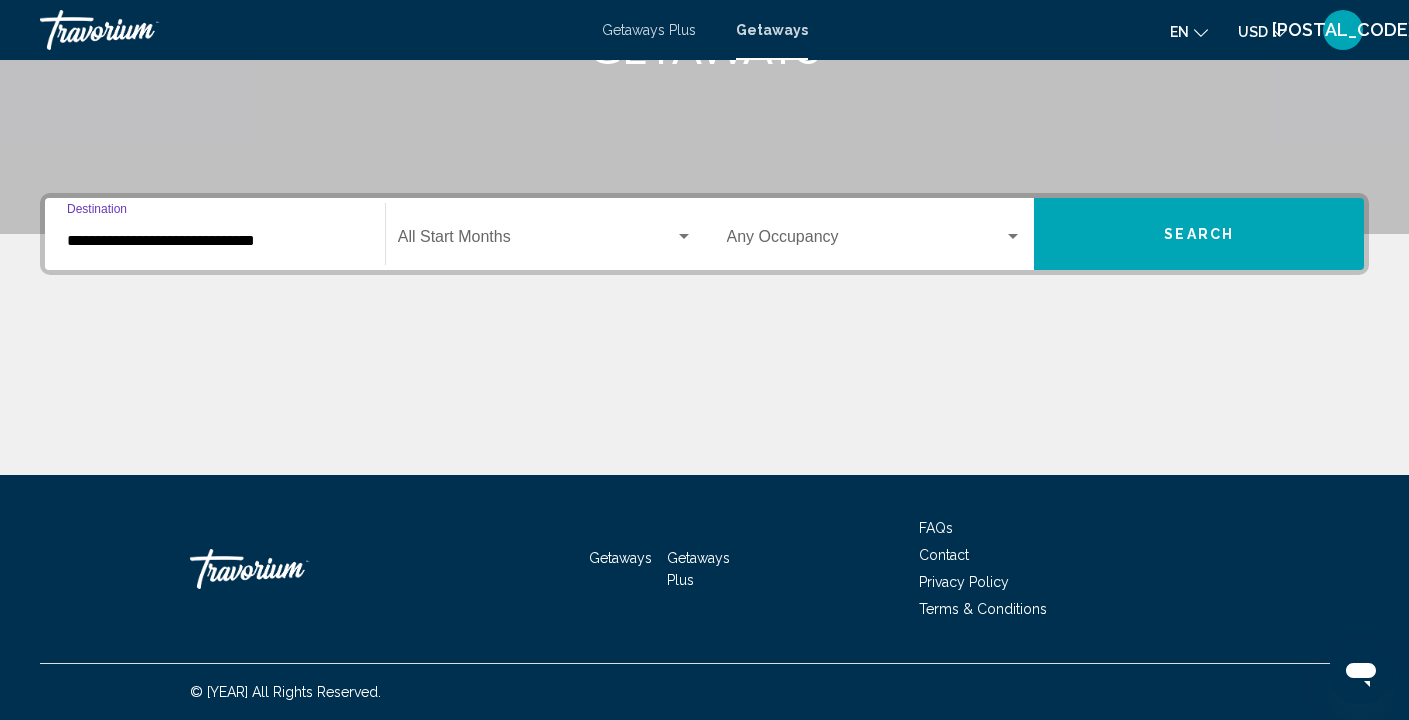 click on "**********" at bounding box center (215, 241) 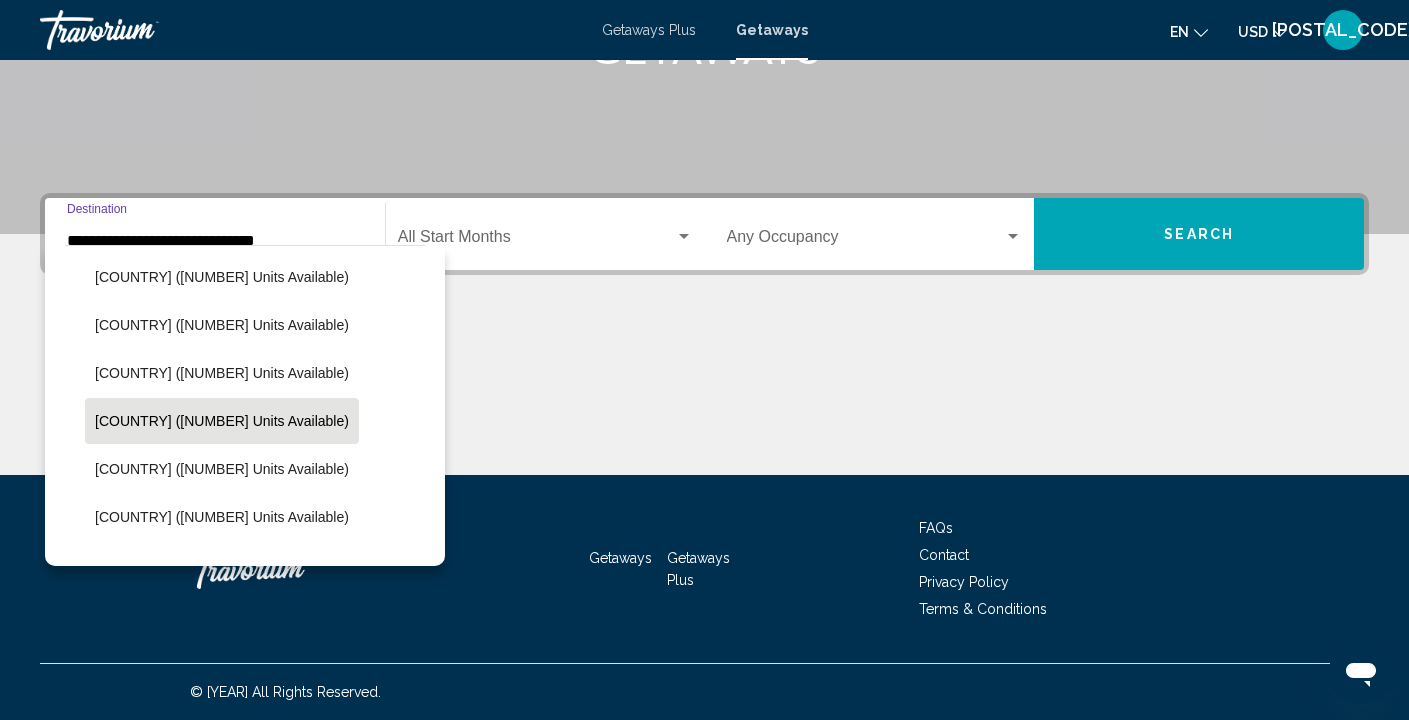 scroll, scrollTop: 523, scrollLeft: 0, axis: vertical 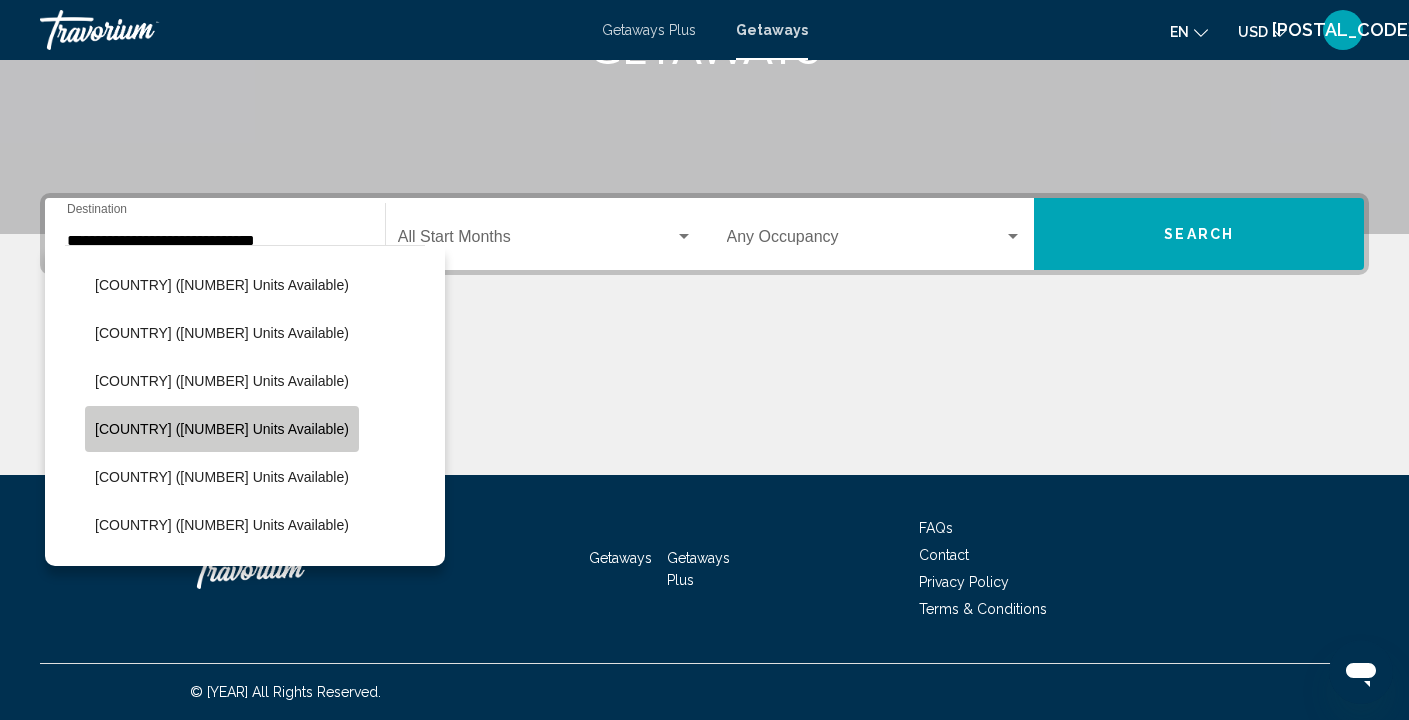 click on "Greece and Cyprus (1,485 units available)" at bounding box center [222, 429] 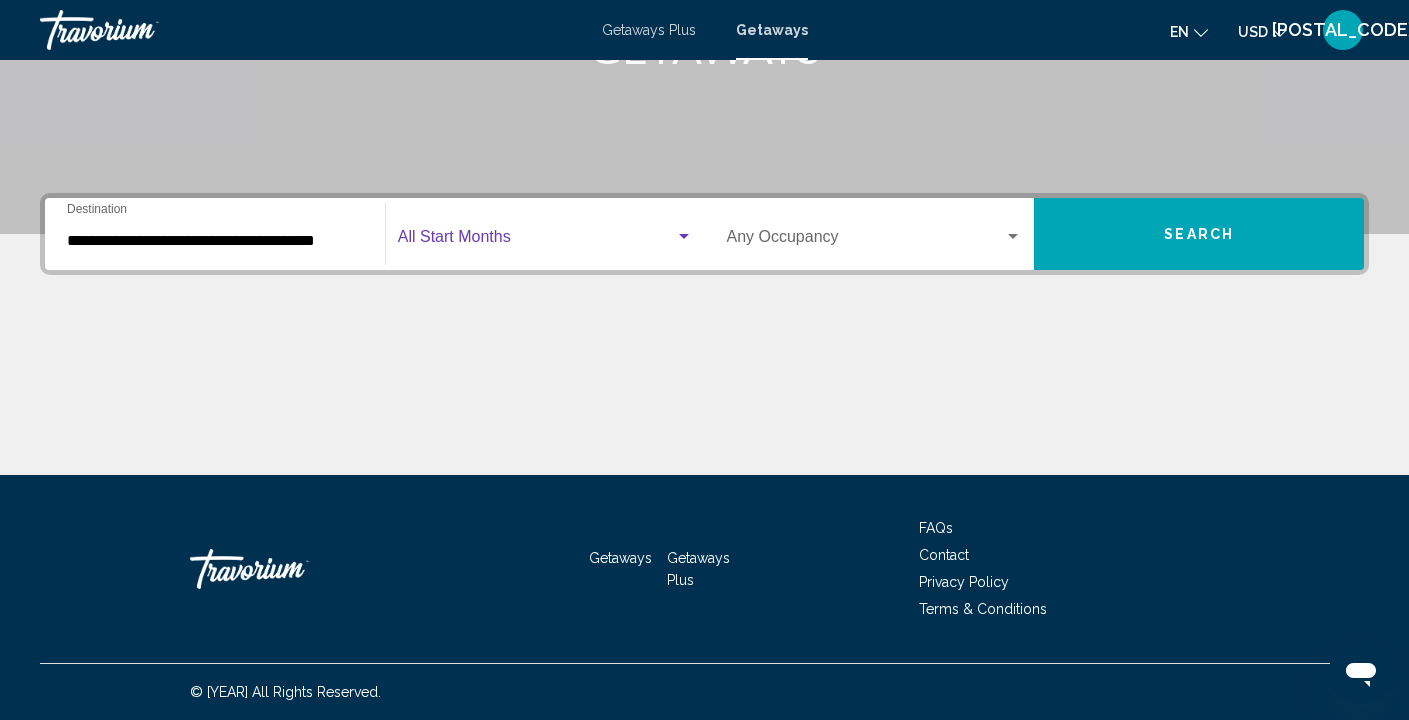 click at bounding box center (536, 241) 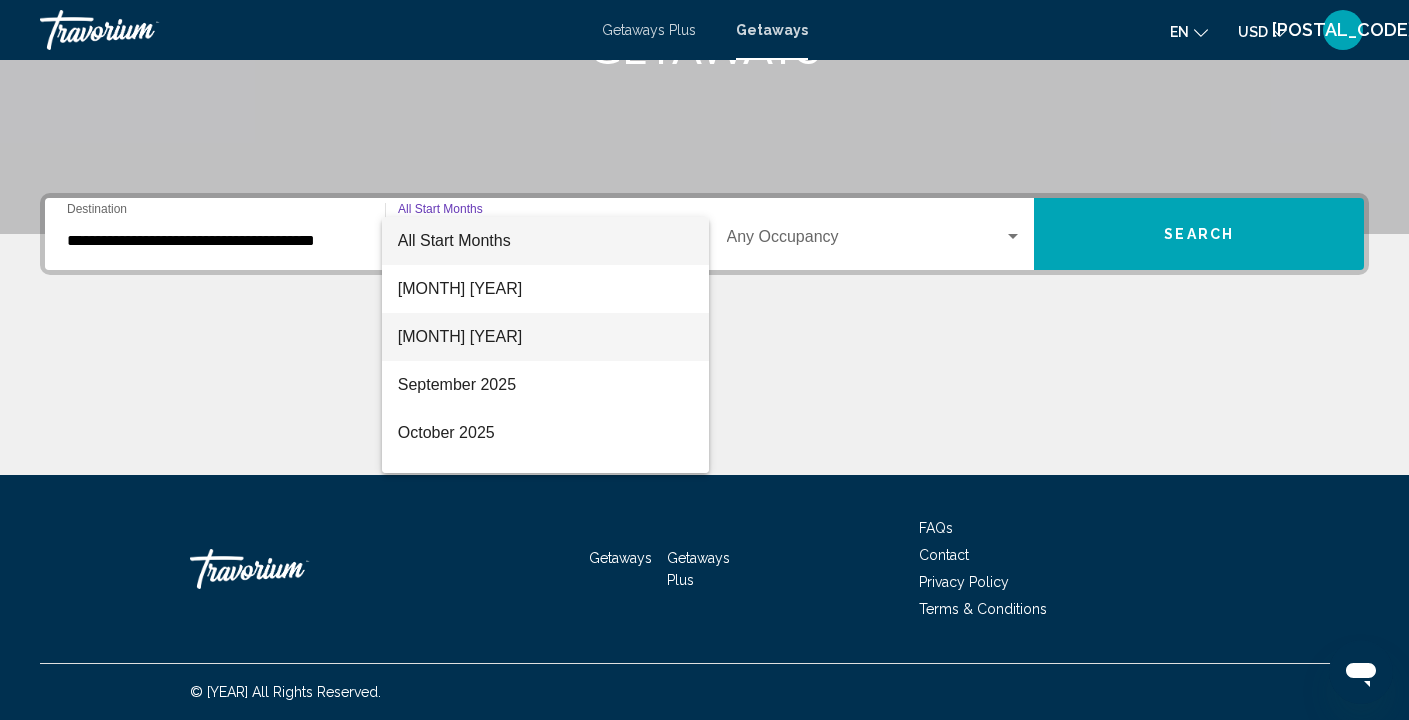 click on "August 2025" at bounding box center (545, 337) 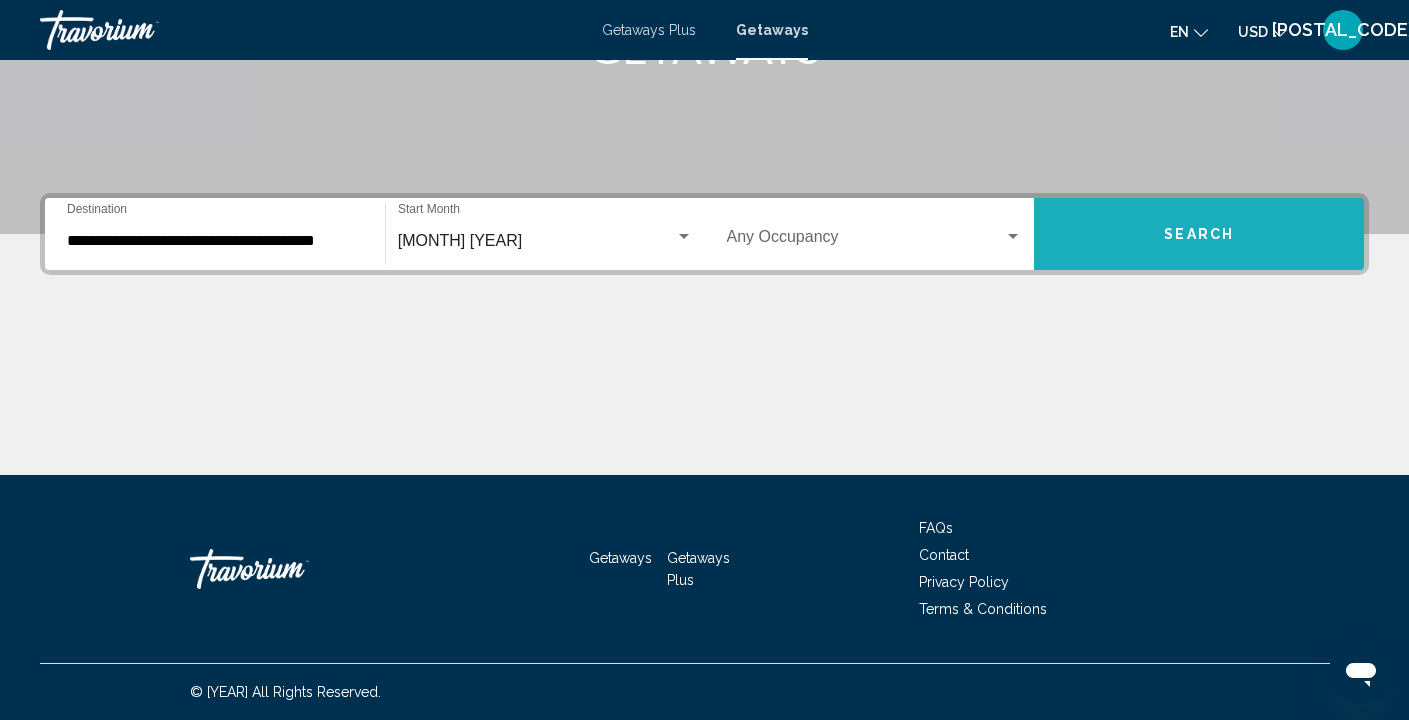 click on "Search" at bounding box center [1199, 234] 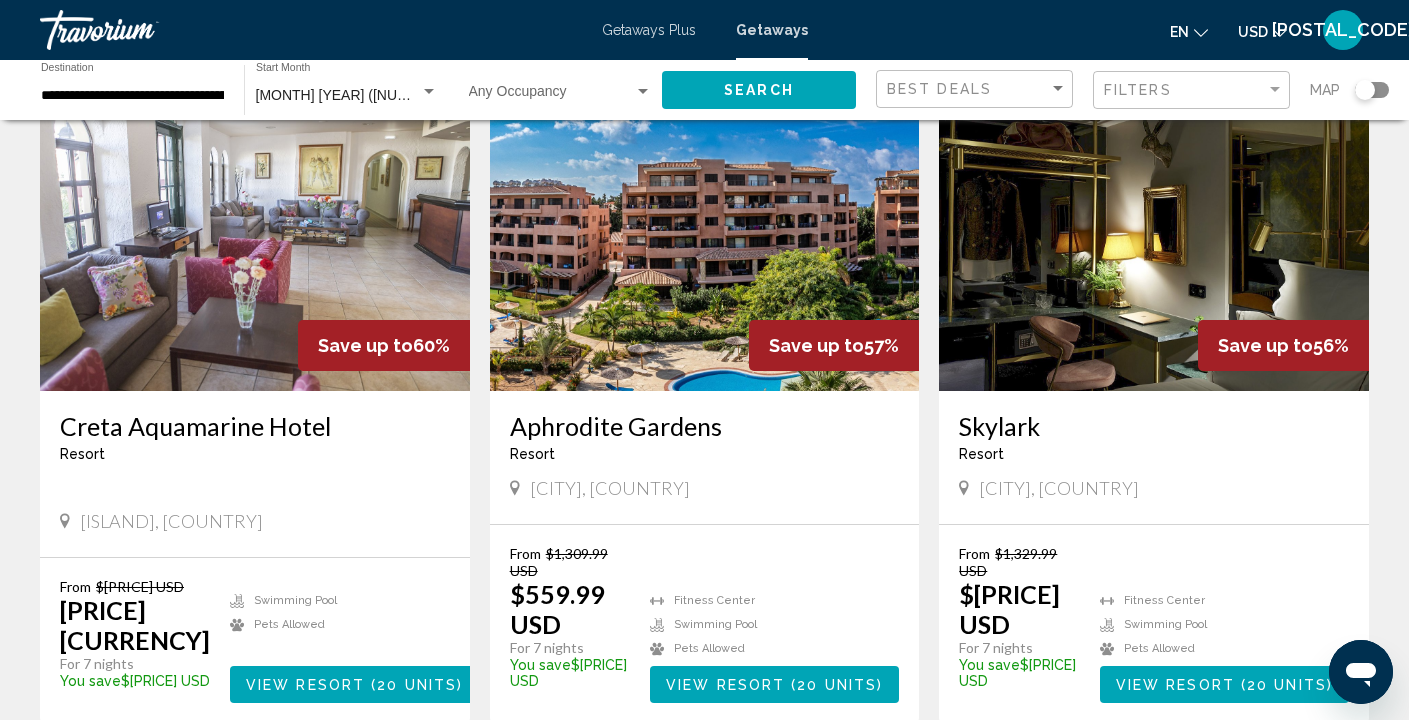 scroll, scrollTop: 2288, scrollLeft: 0, axis: vertical 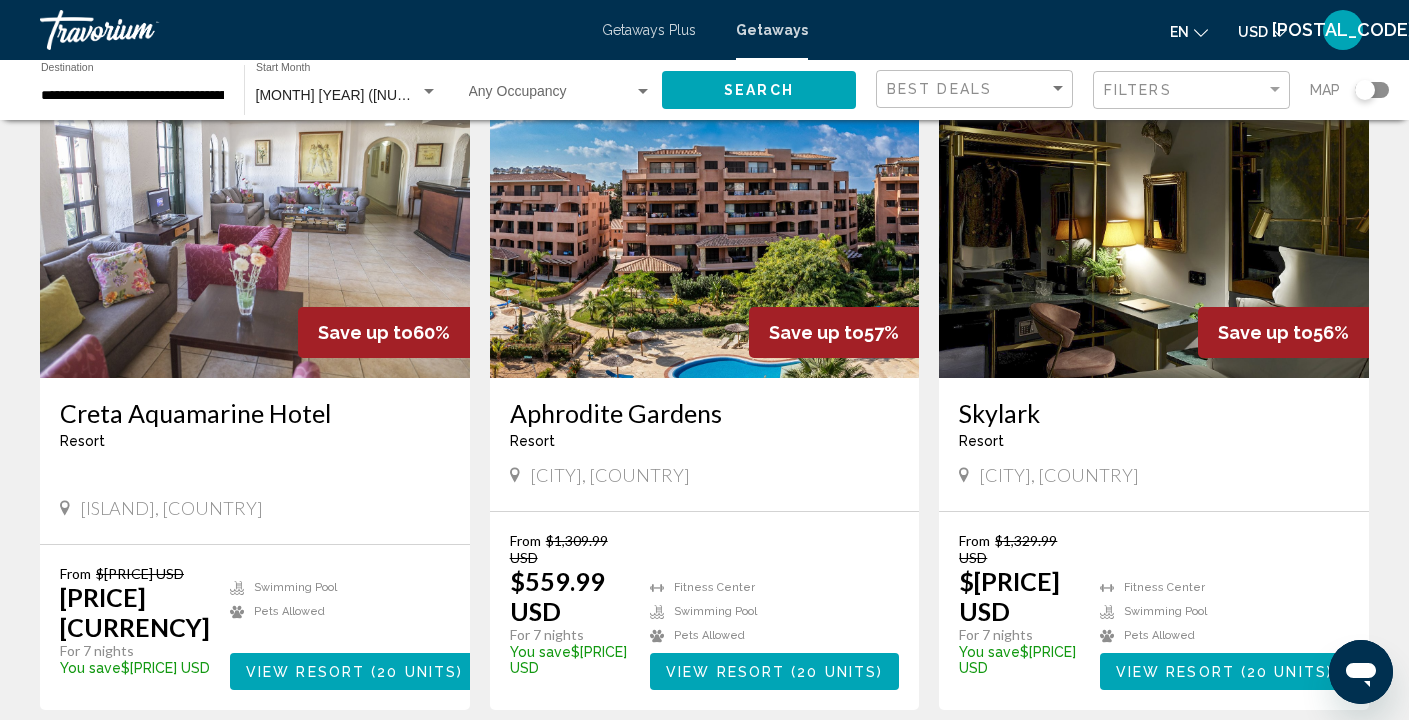 click on "2" at bounding box center (740, 770) 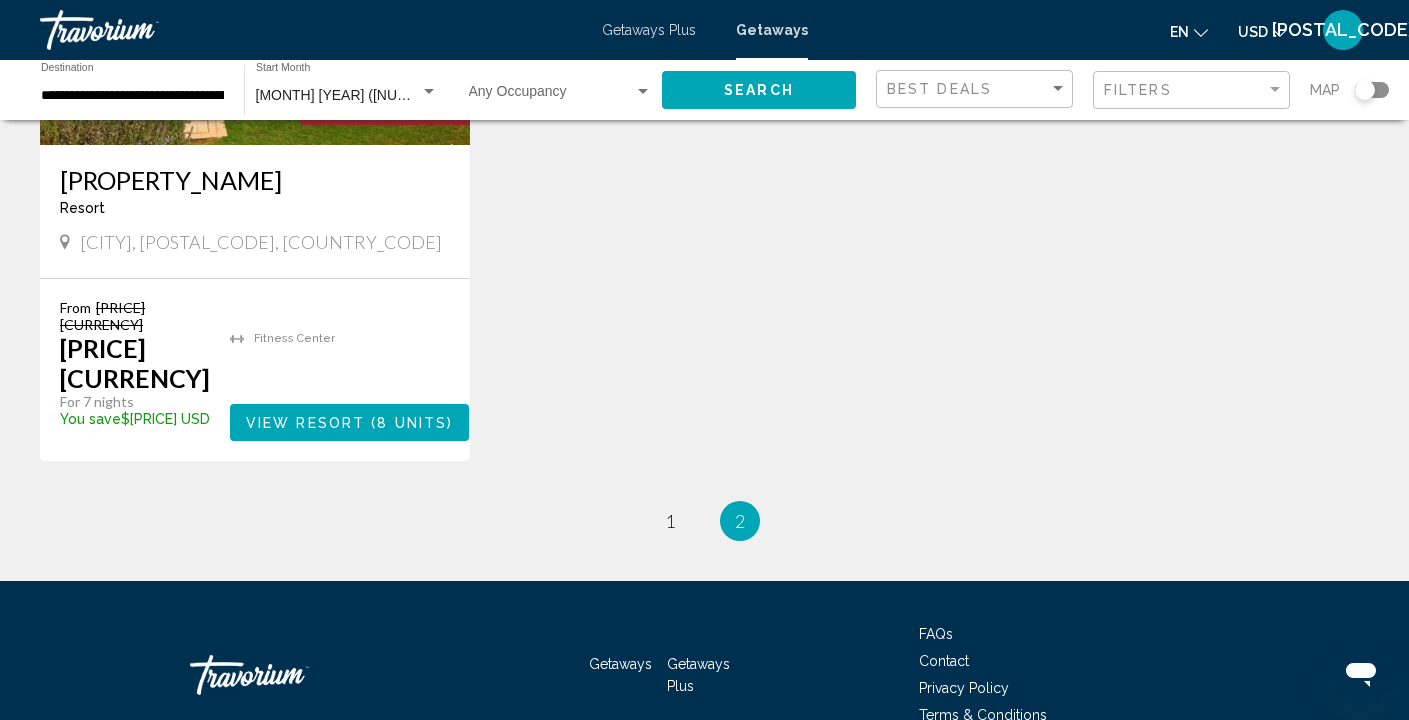 scroll, scrollTop: 1798, scrollLeft: 0, axis: vertical 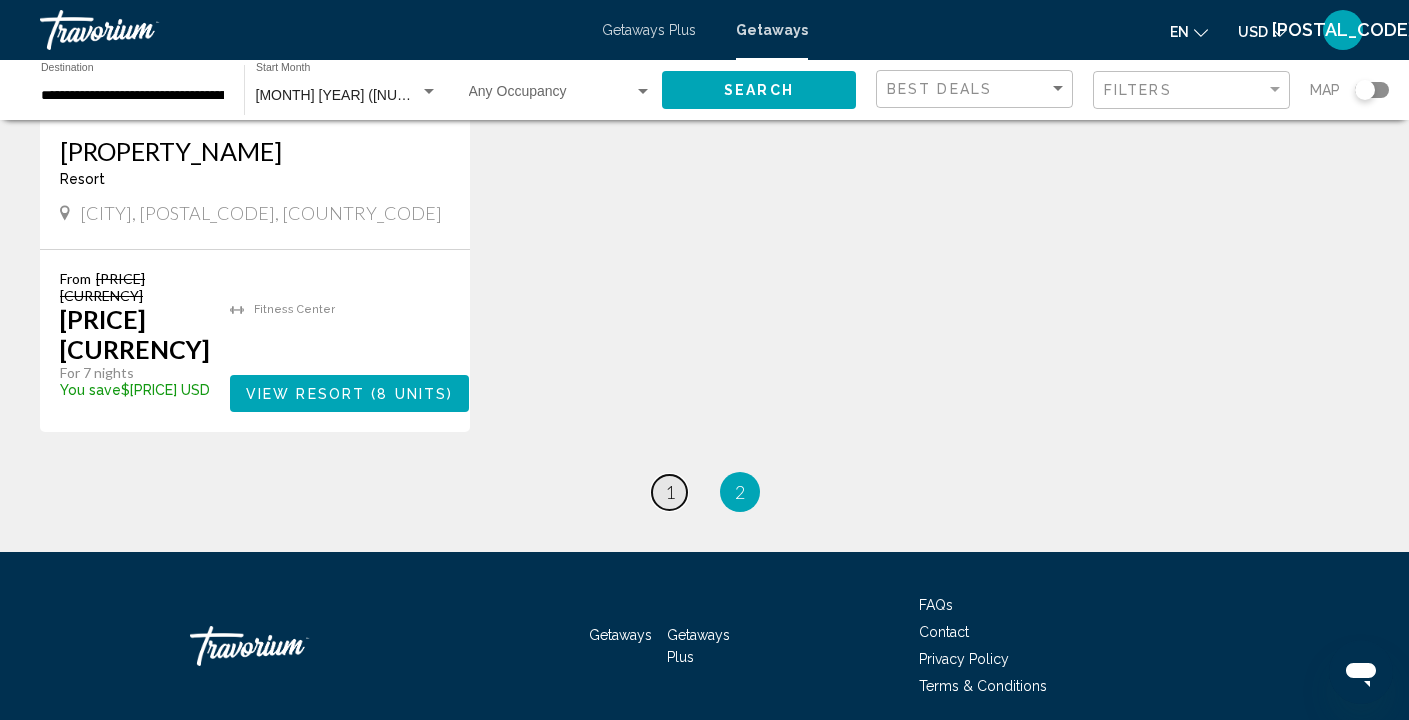click on "page  1" at bounding box center (669, 492) 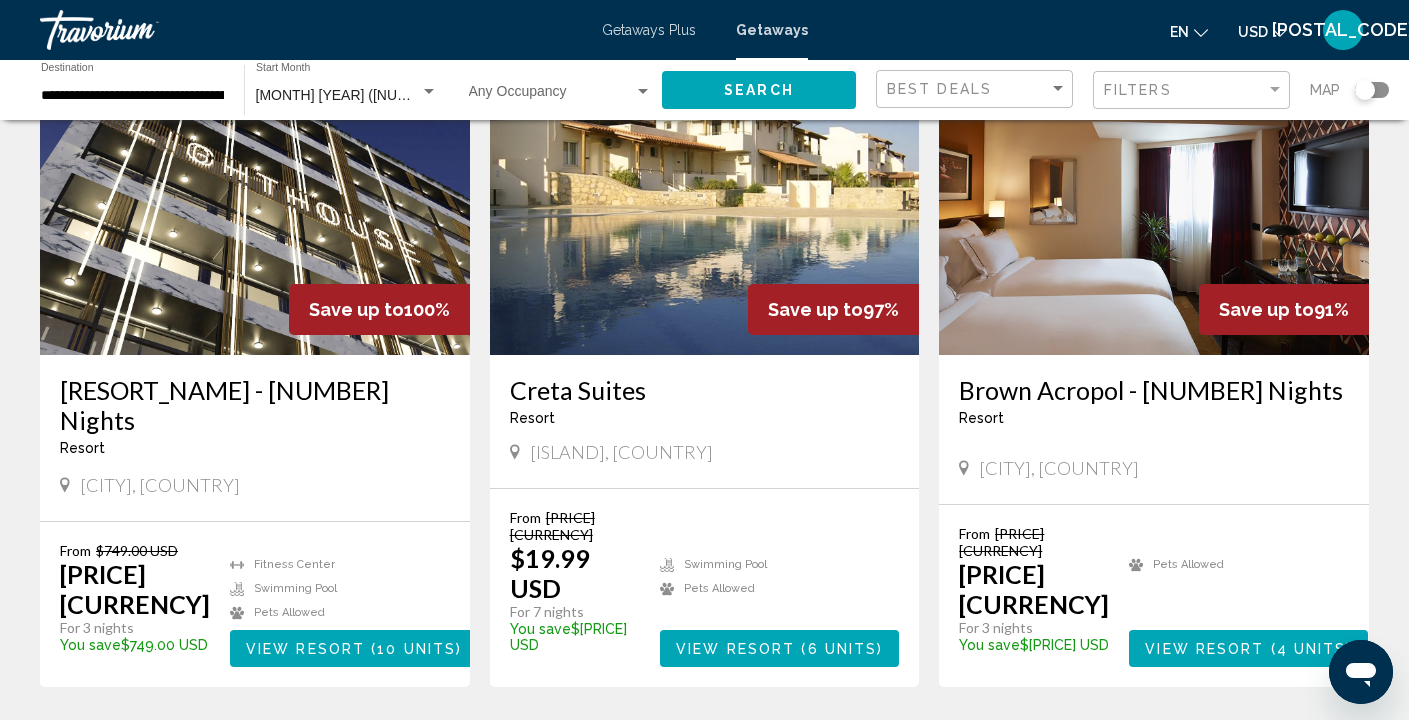 scroll, scrollTop: 180, scrollLeft: 0, axis: vertical 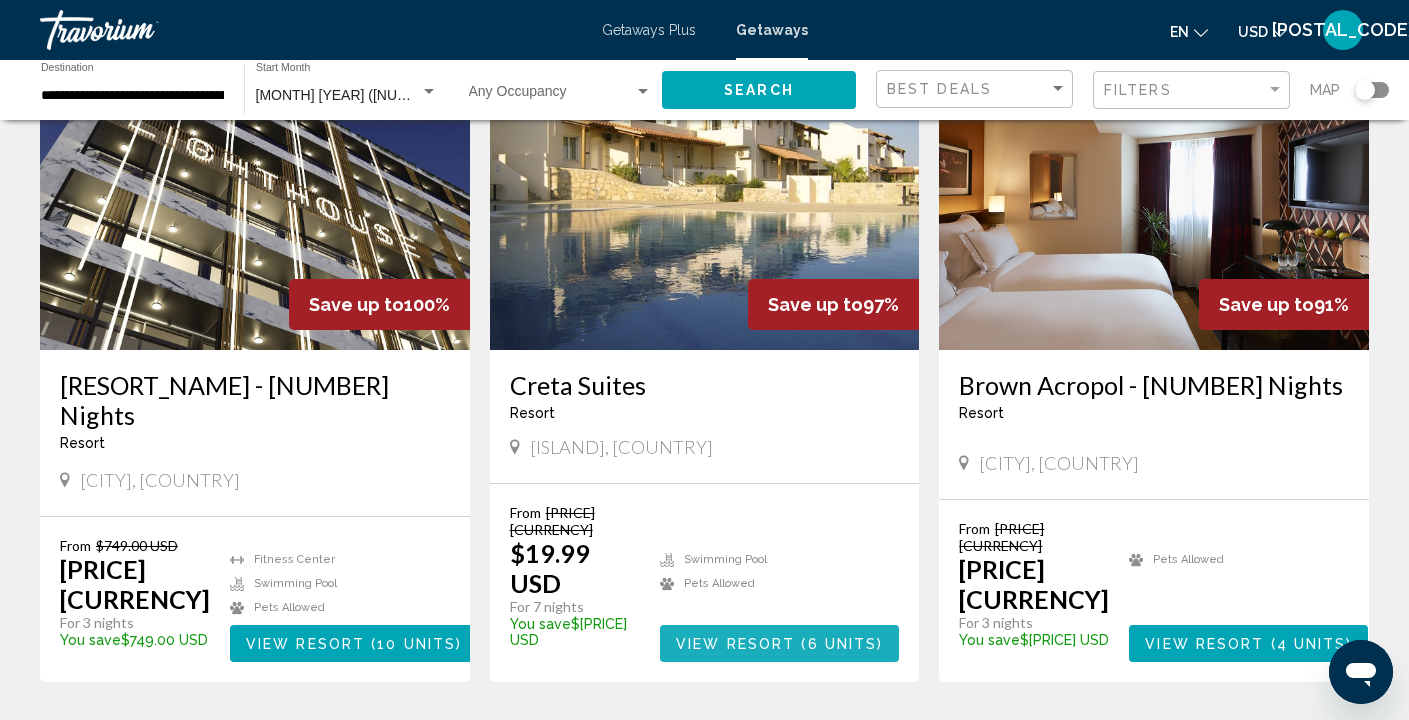 click at bounding box center [798, 644] 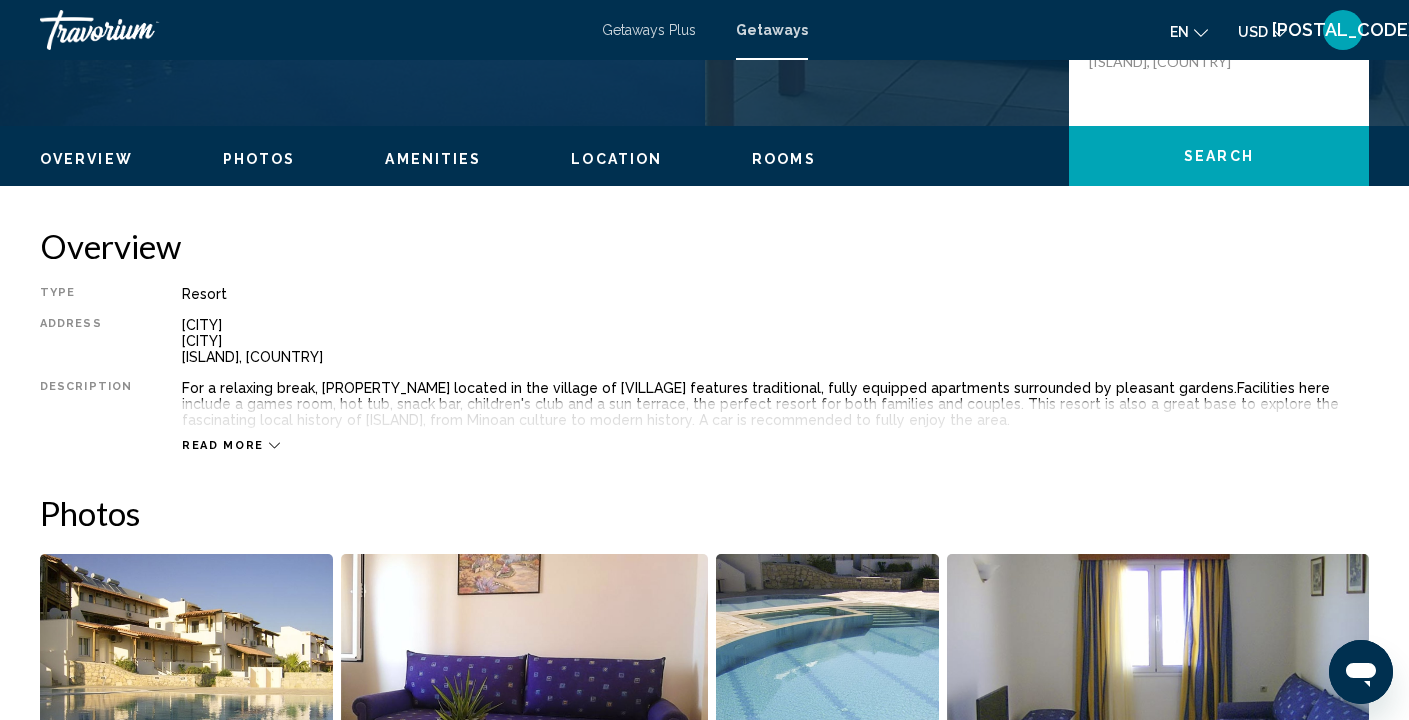 scroll, scrollTop: 535, scrollLeft: 0, axis: vertical 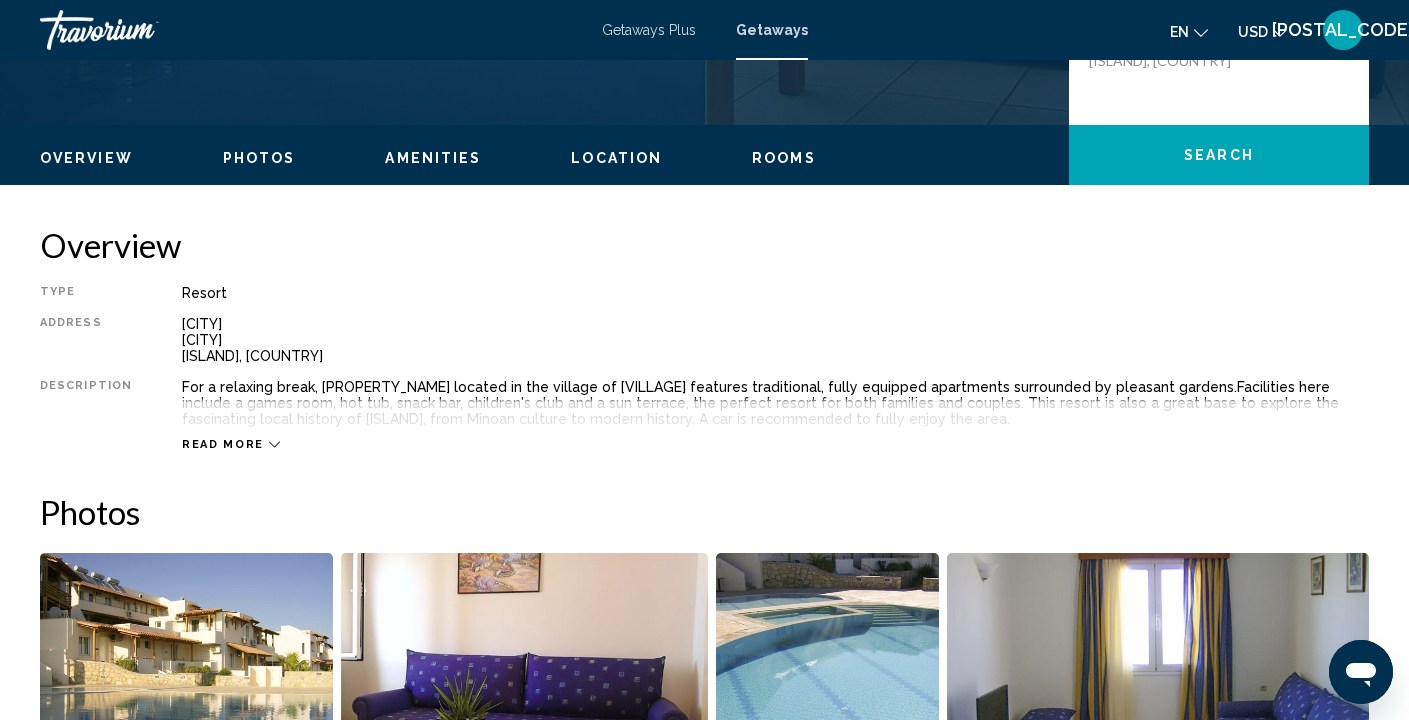 click on "Read more" at bounding box center (223, 444) 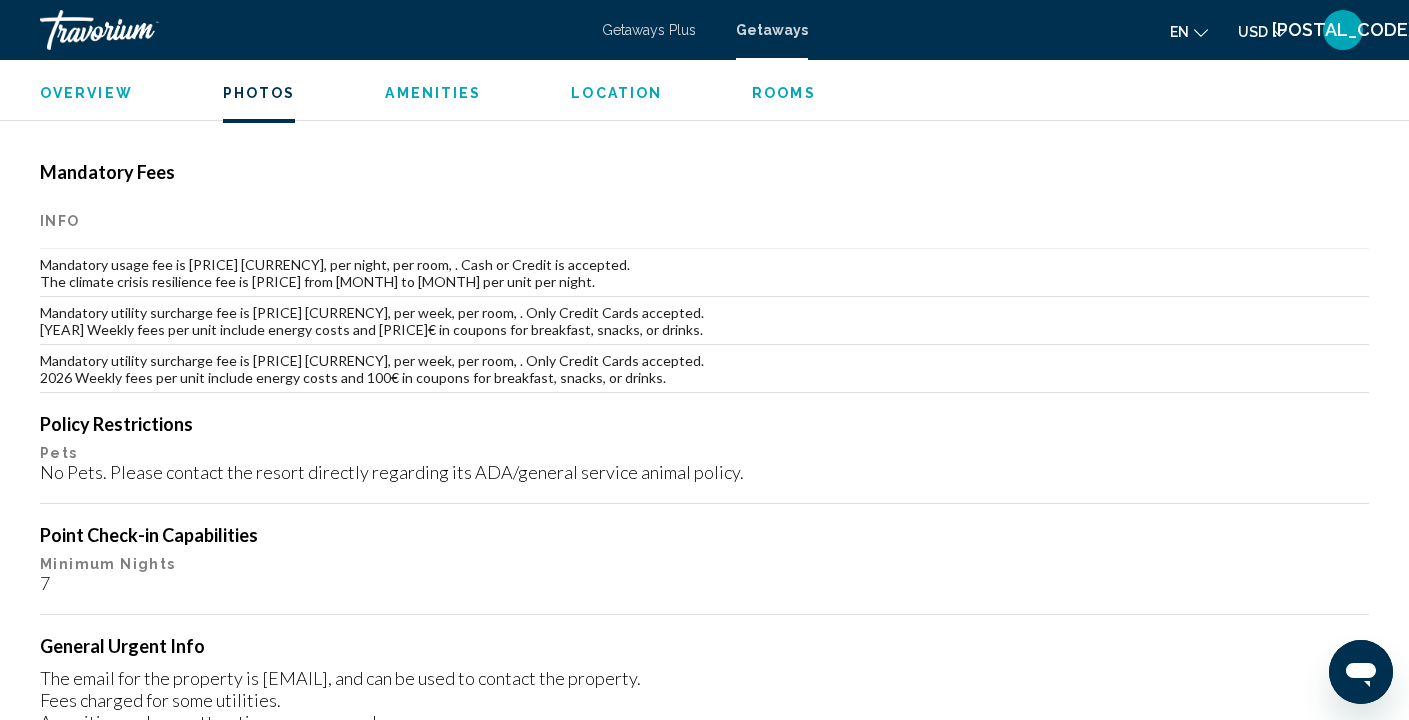 scroll, scrollTop: 1301, scrollLeft: 0, axis: vertical 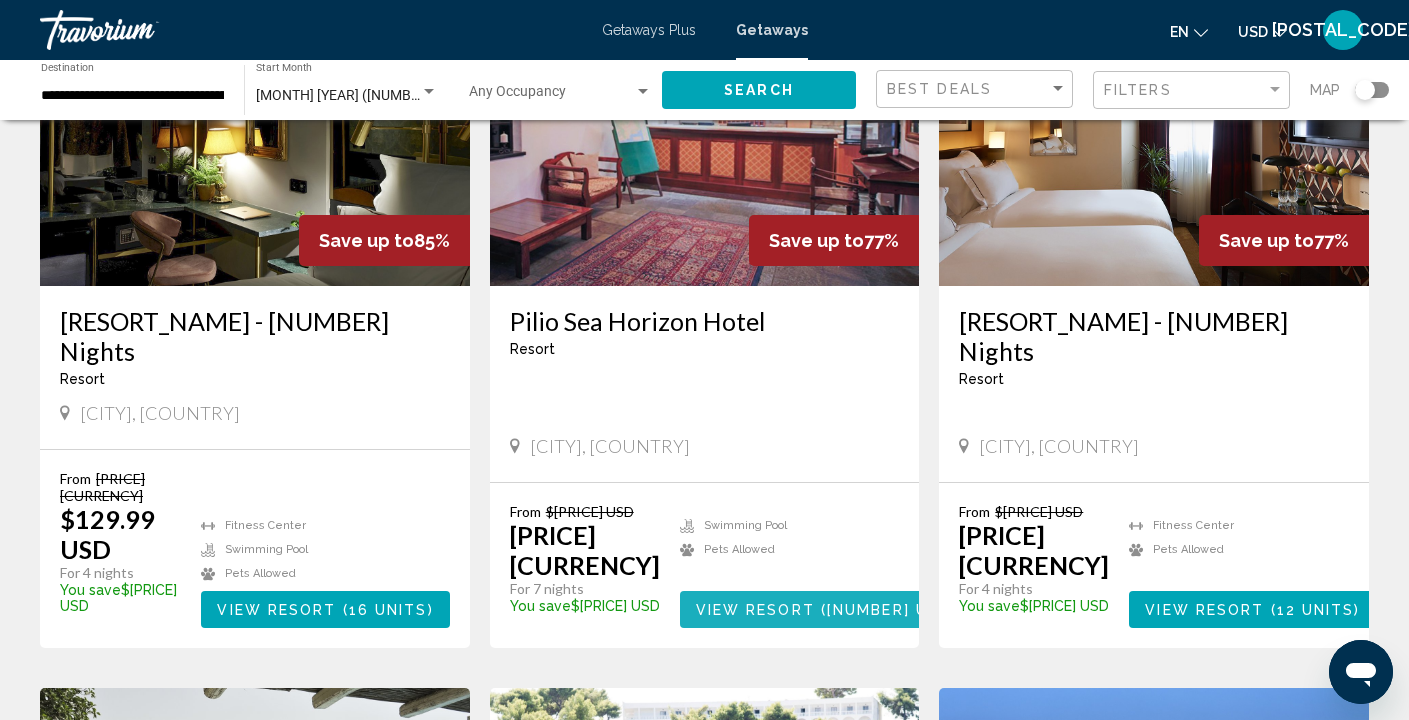click on "40 units" at bounding box center (897, 610) 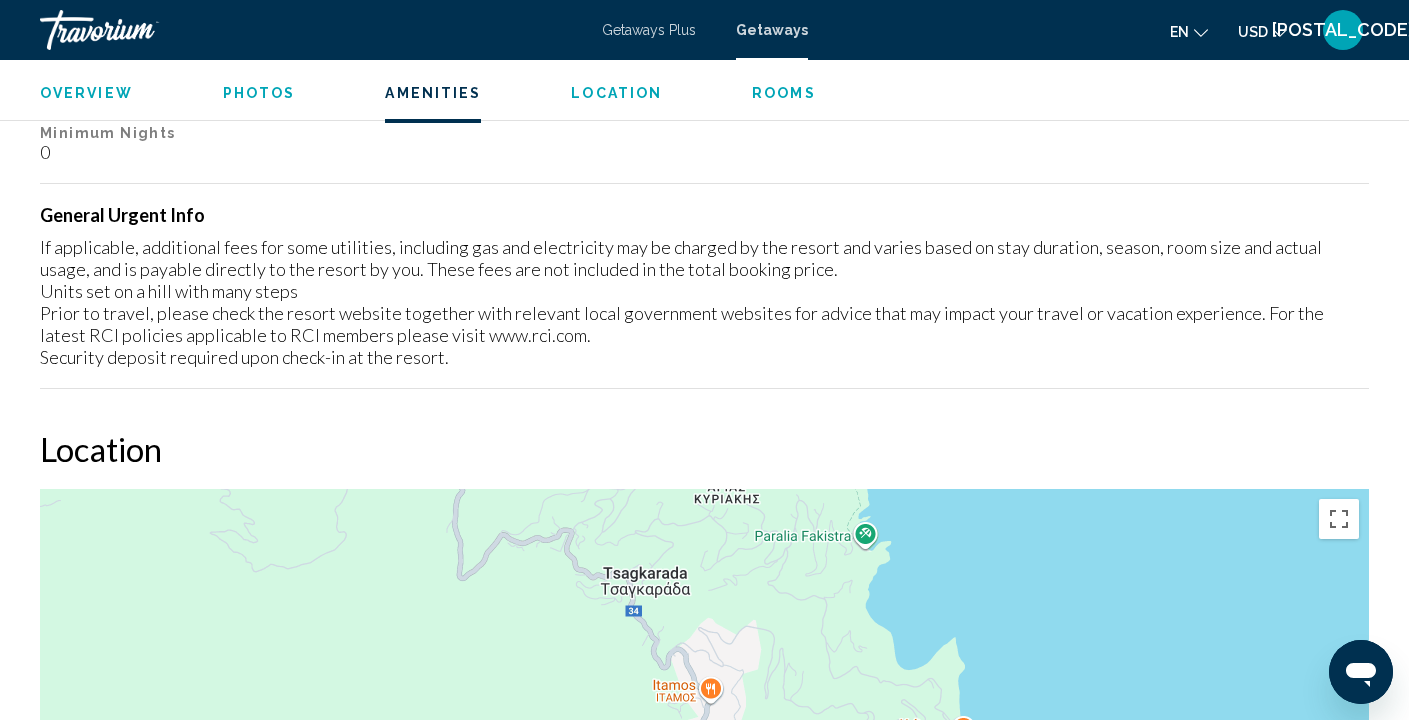 scroll, scrollTop: 1940, scrollLeft: 0, axis: vertical 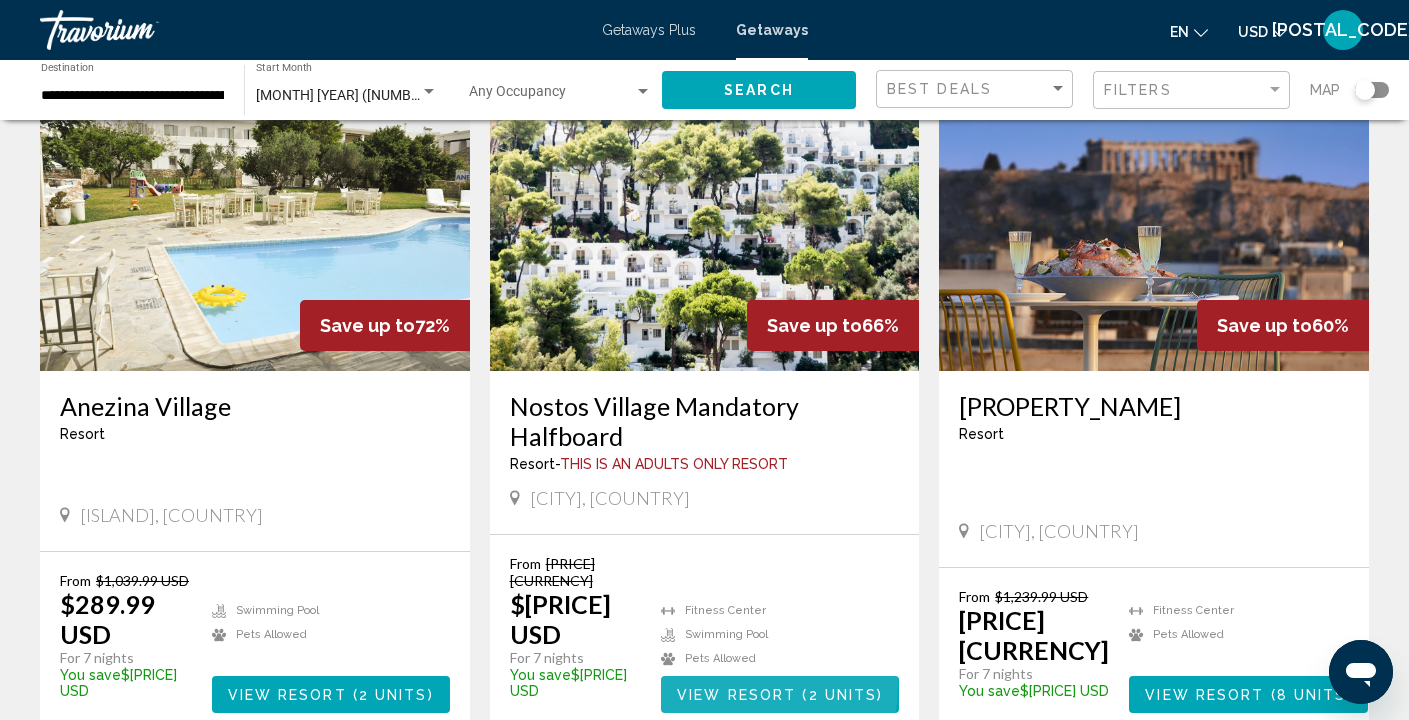 click on "View Resort" at bounding box center [736, 695] 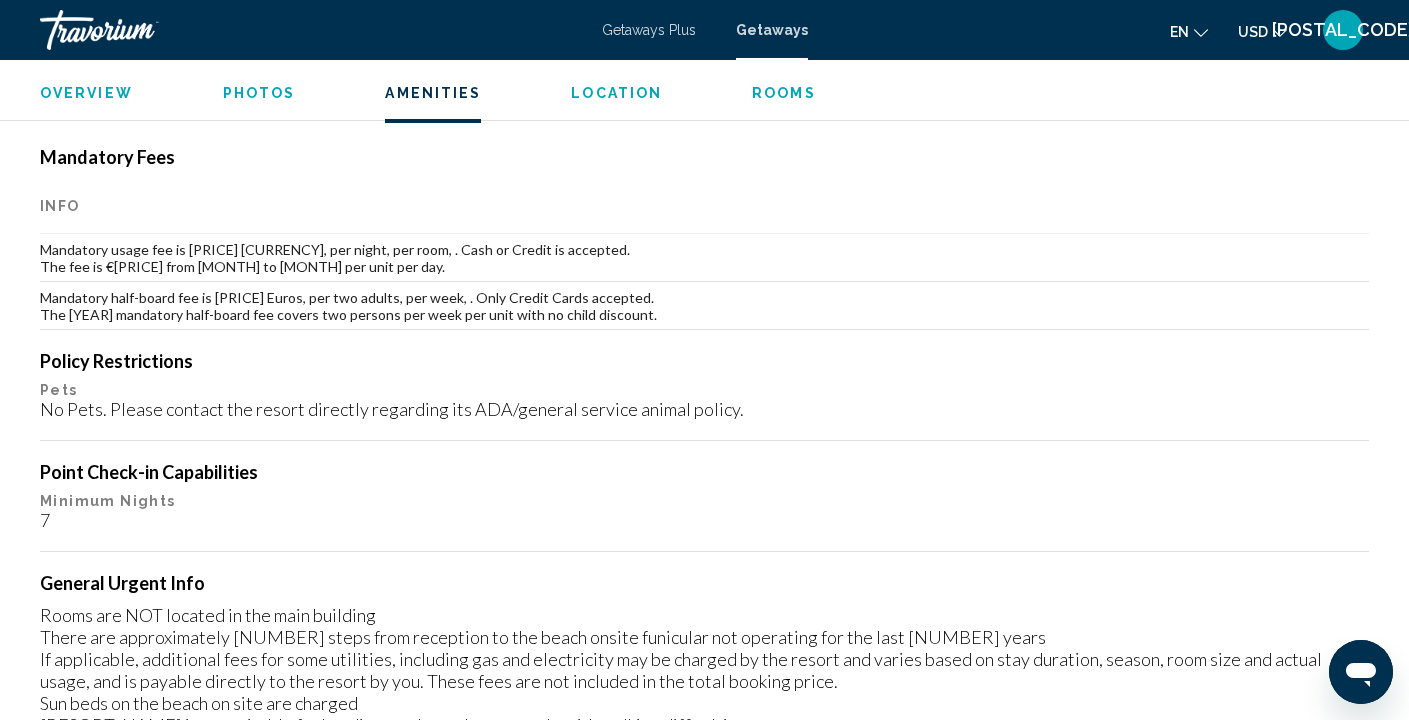 scroll, scrollTop: 1584, scrollLeft: 0, axis: vertical 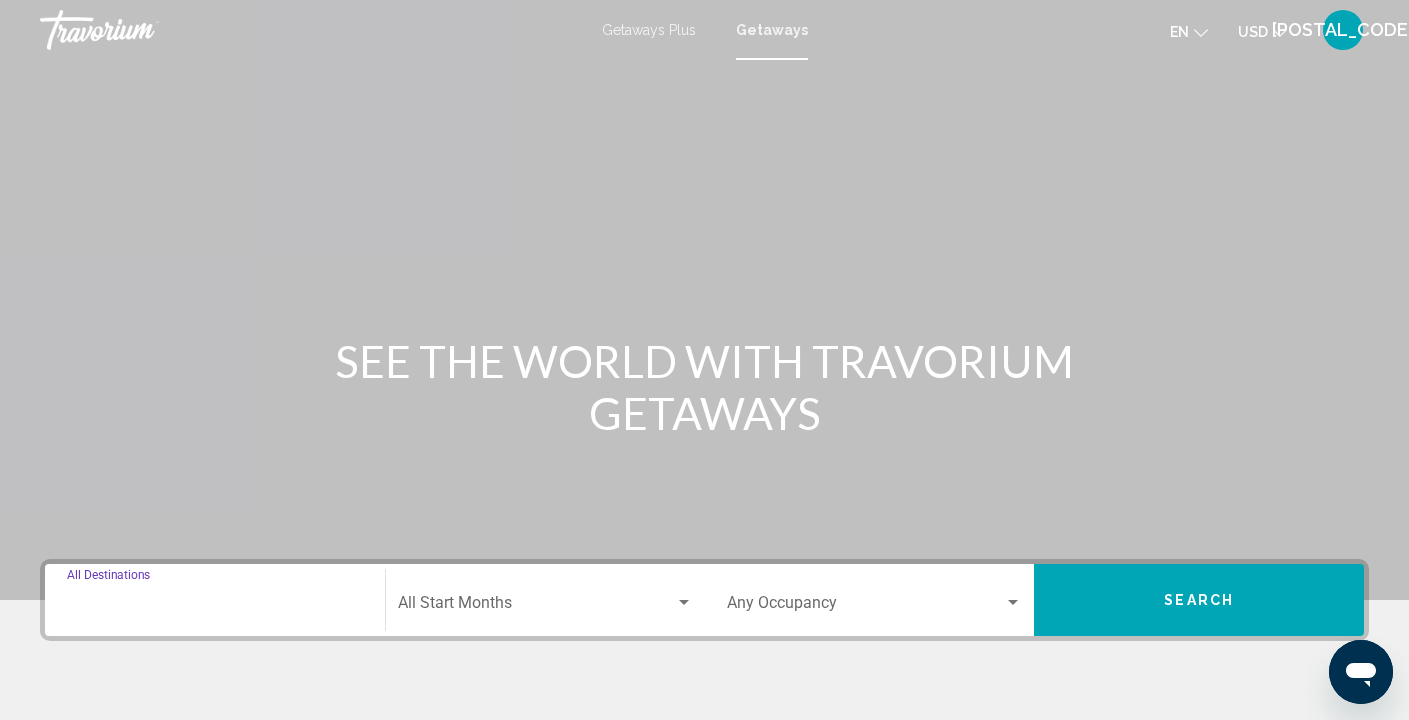 click on "Destination All Destinations" at bounding box center (215, 607) 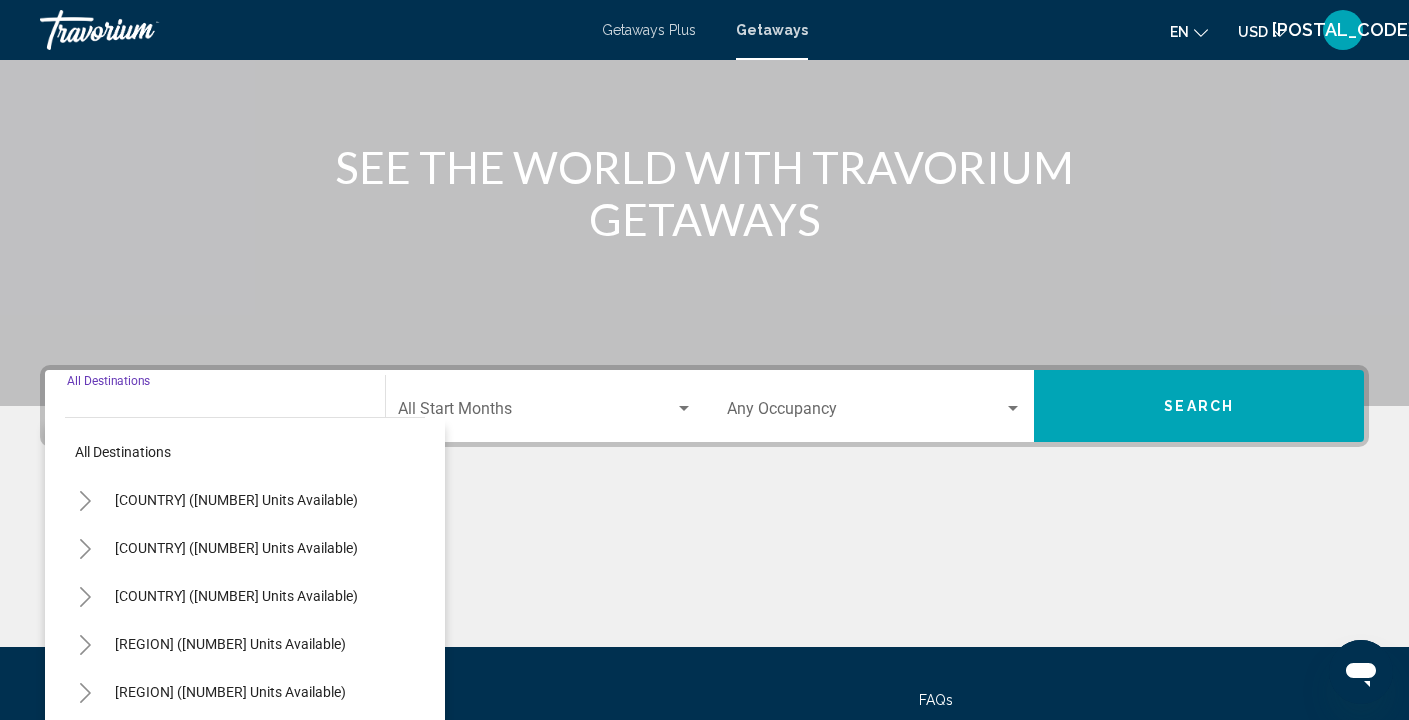 scroll, scrollTop: 366, scrollLeft: 0, axis: vertical 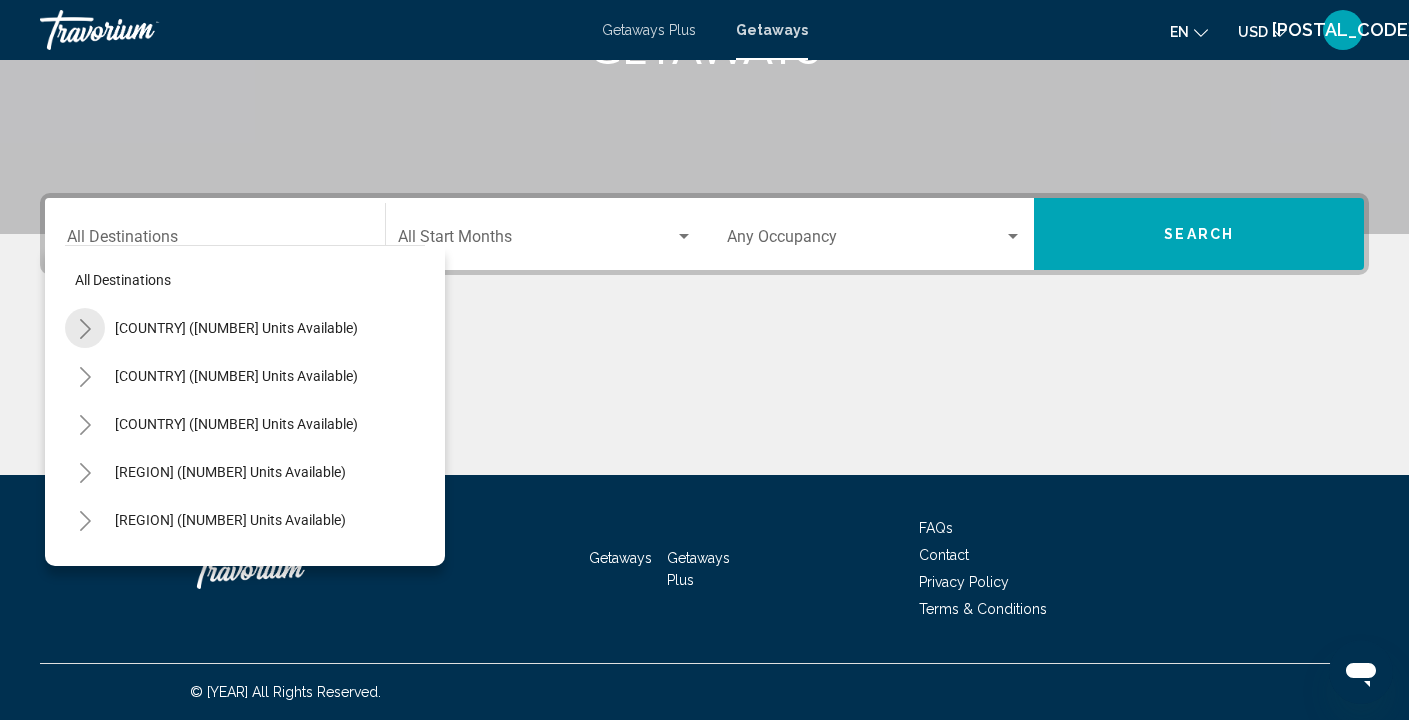 click at bounding box center [85, 329] 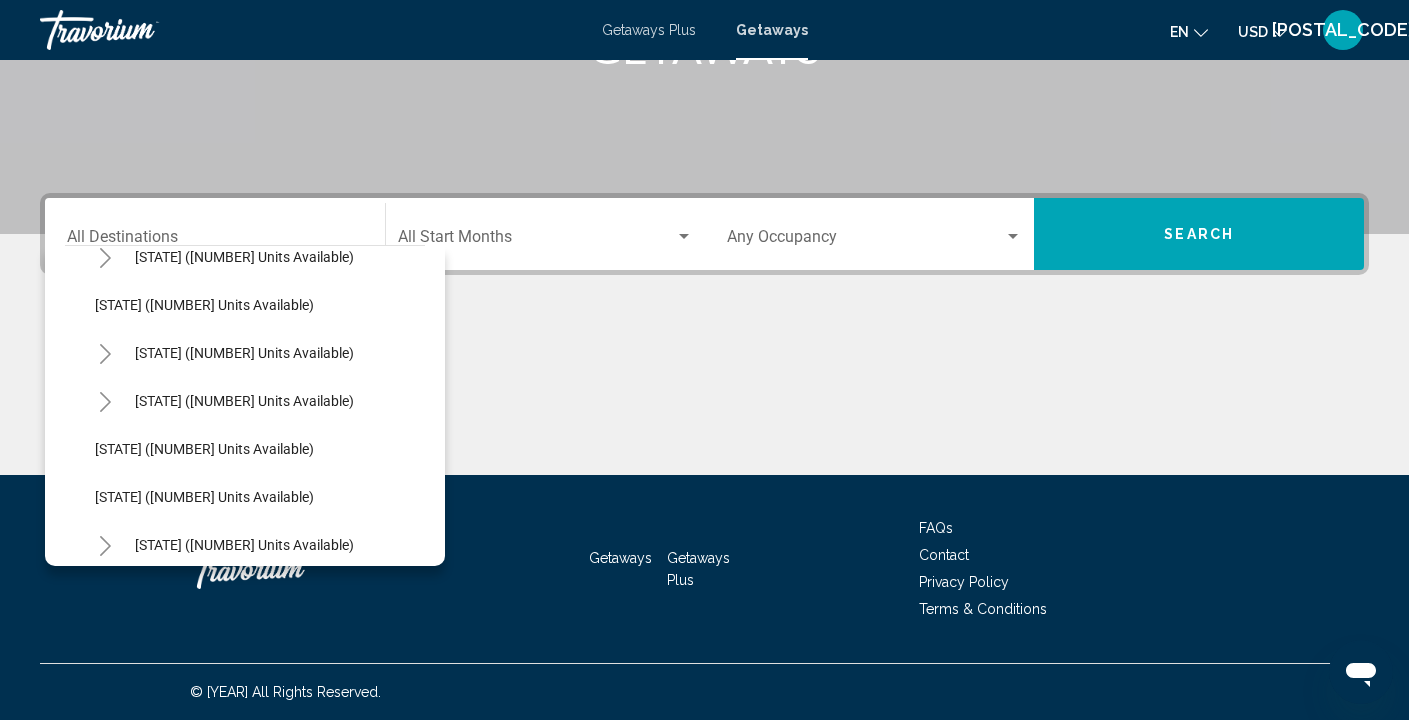 scroll, scrollTop: 1180, scrollLeft: 0, axis: vertical 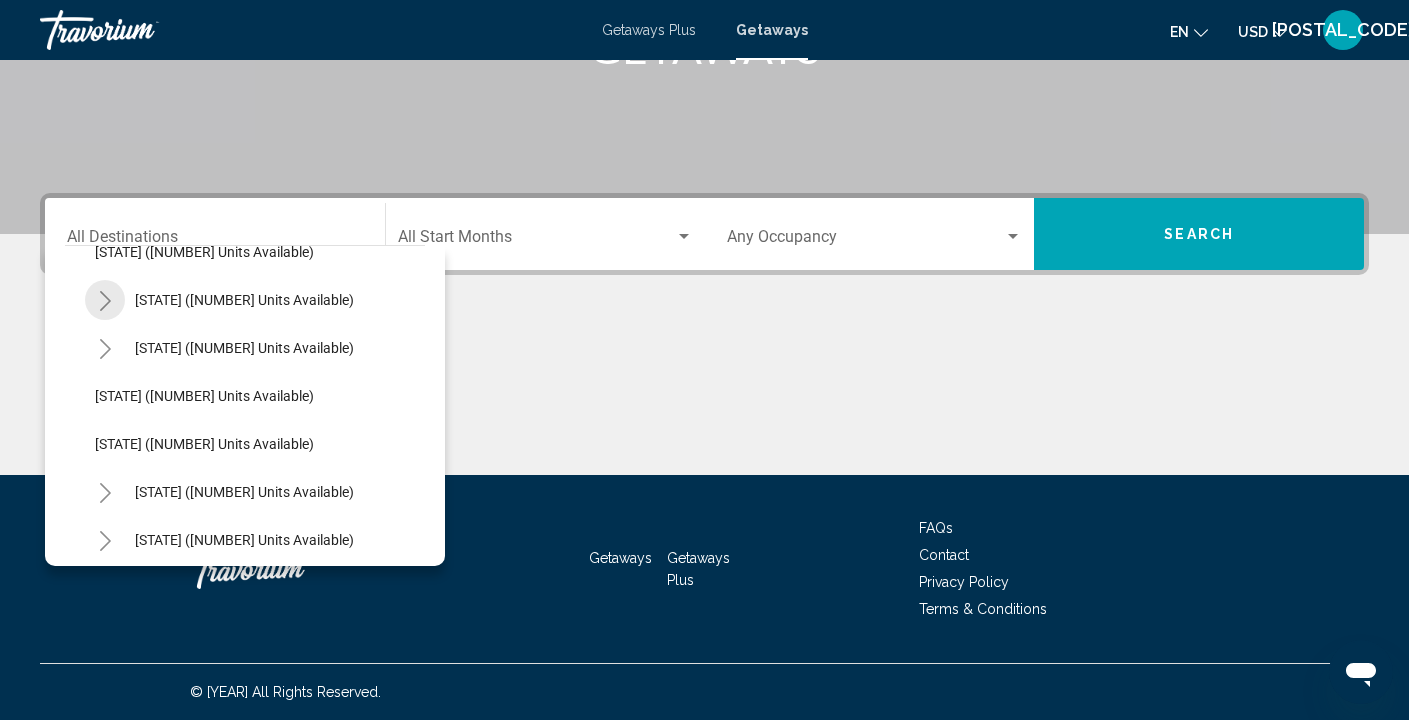 click at bounding box center [105, 301] 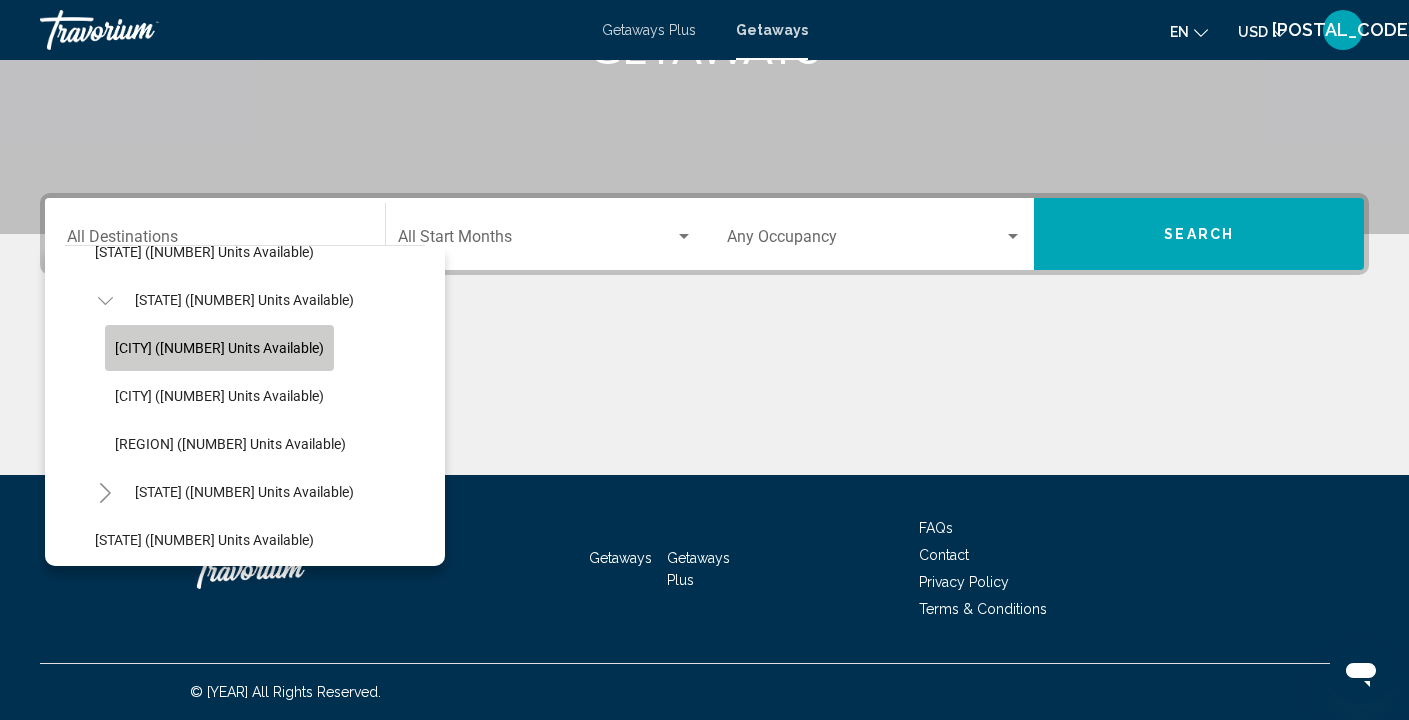 click on "Las Vegas (6,128 units available)" at bounding box center (219, 348) 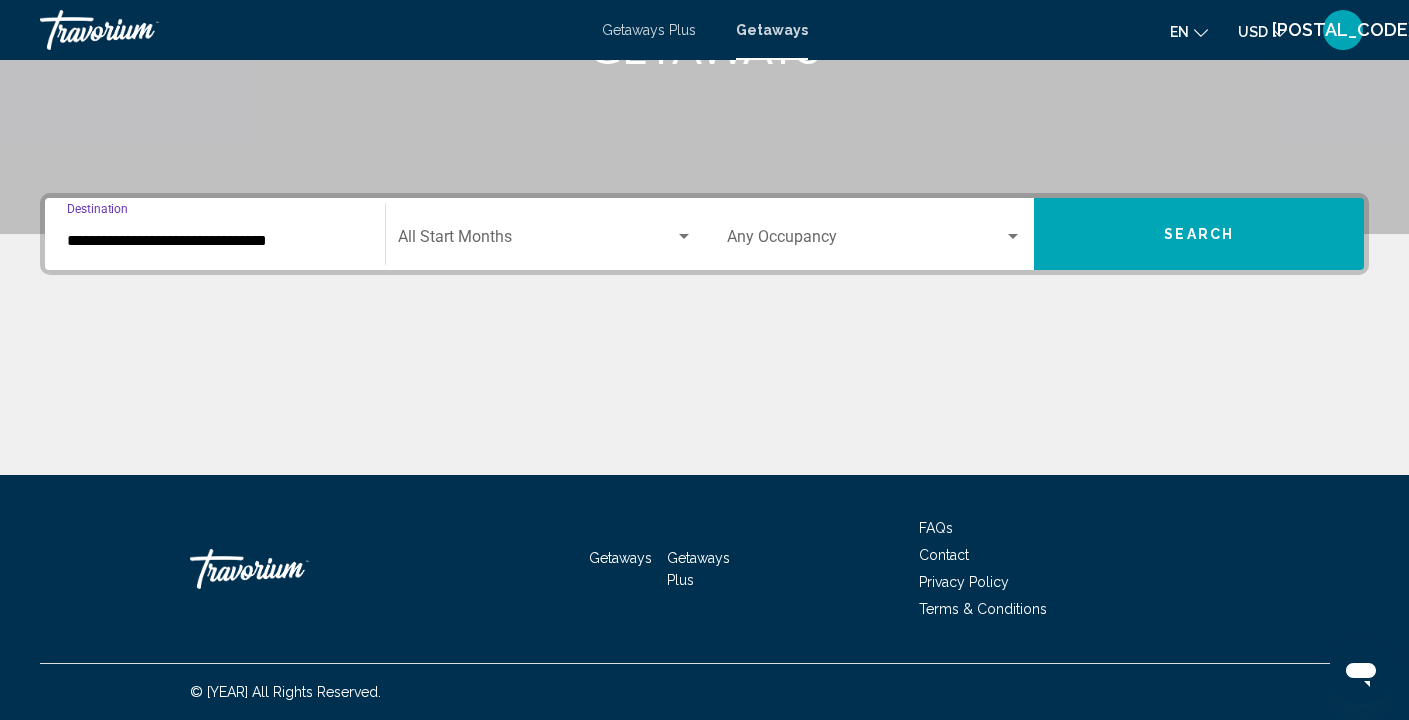 click at bounding box center (536, 241) 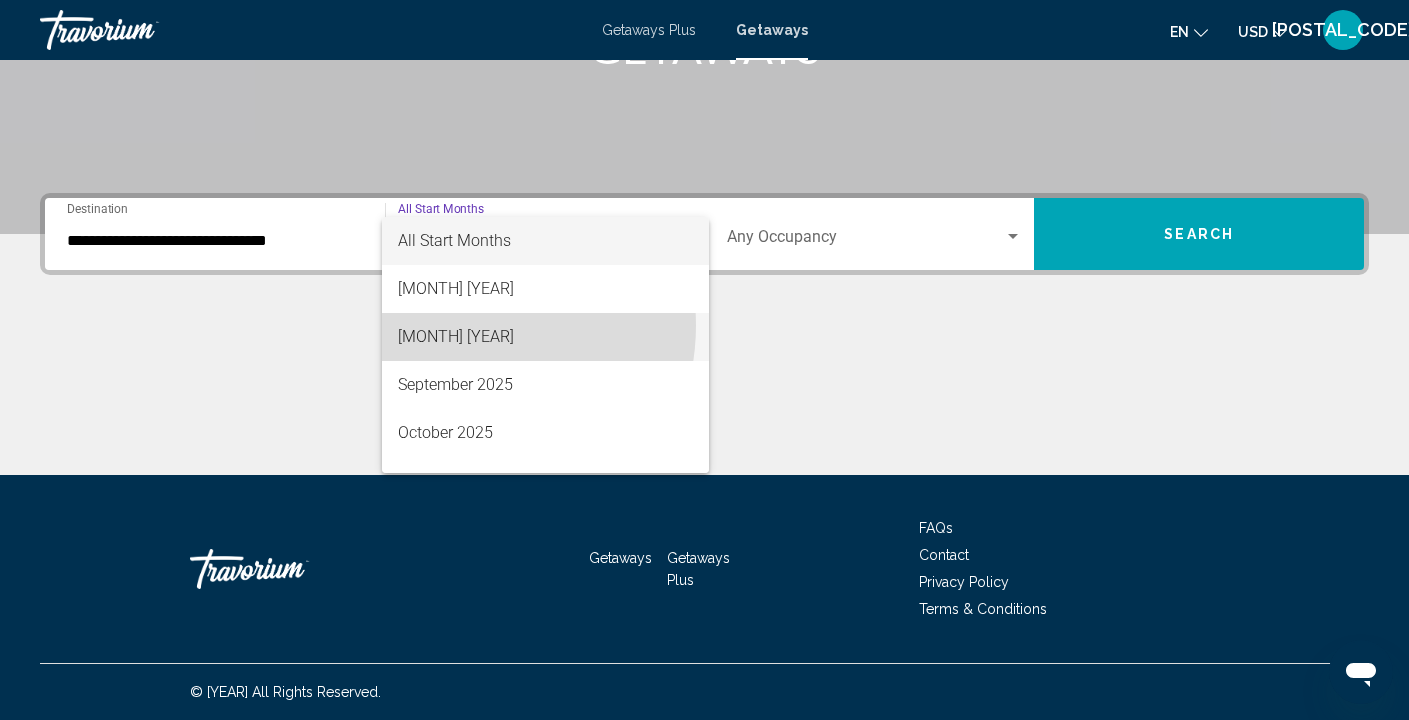 click on "August 2025" at bounding box center [545, 337] 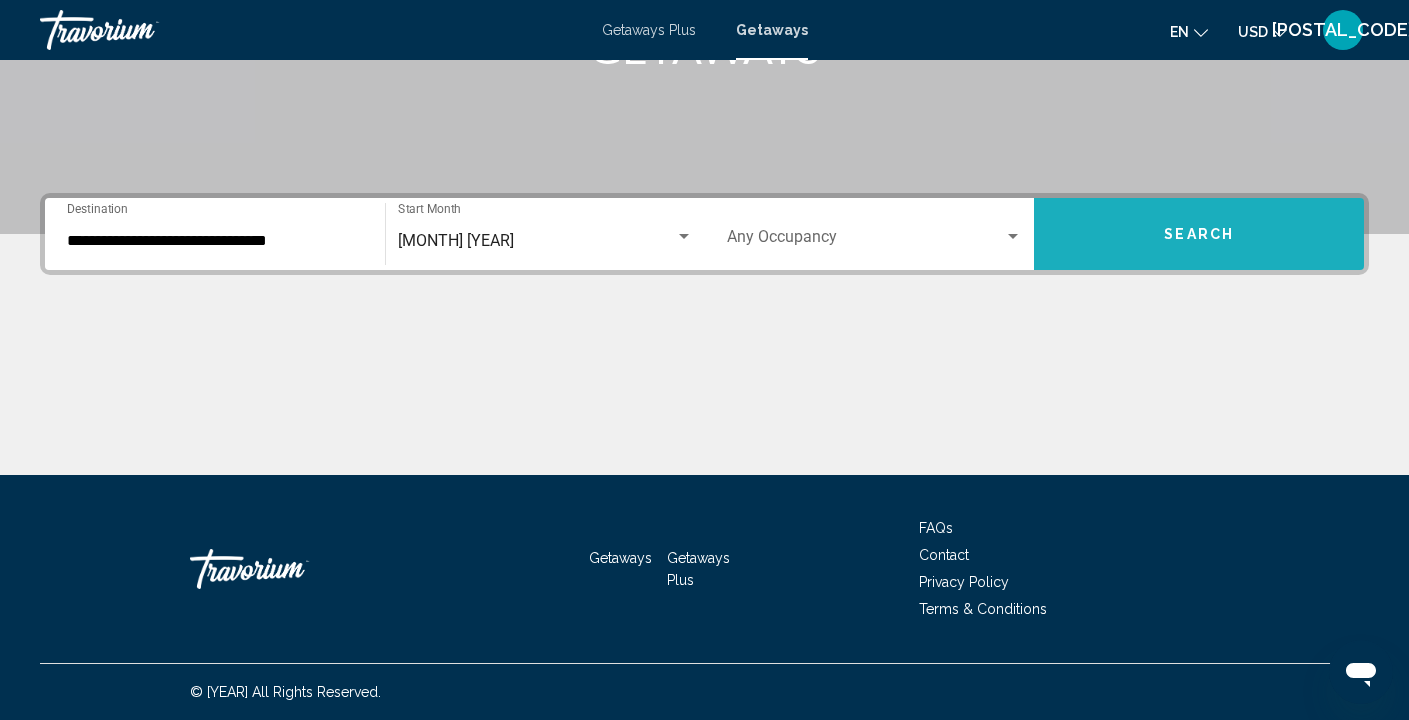 click on "Search" at bounding box center [1199, 234] 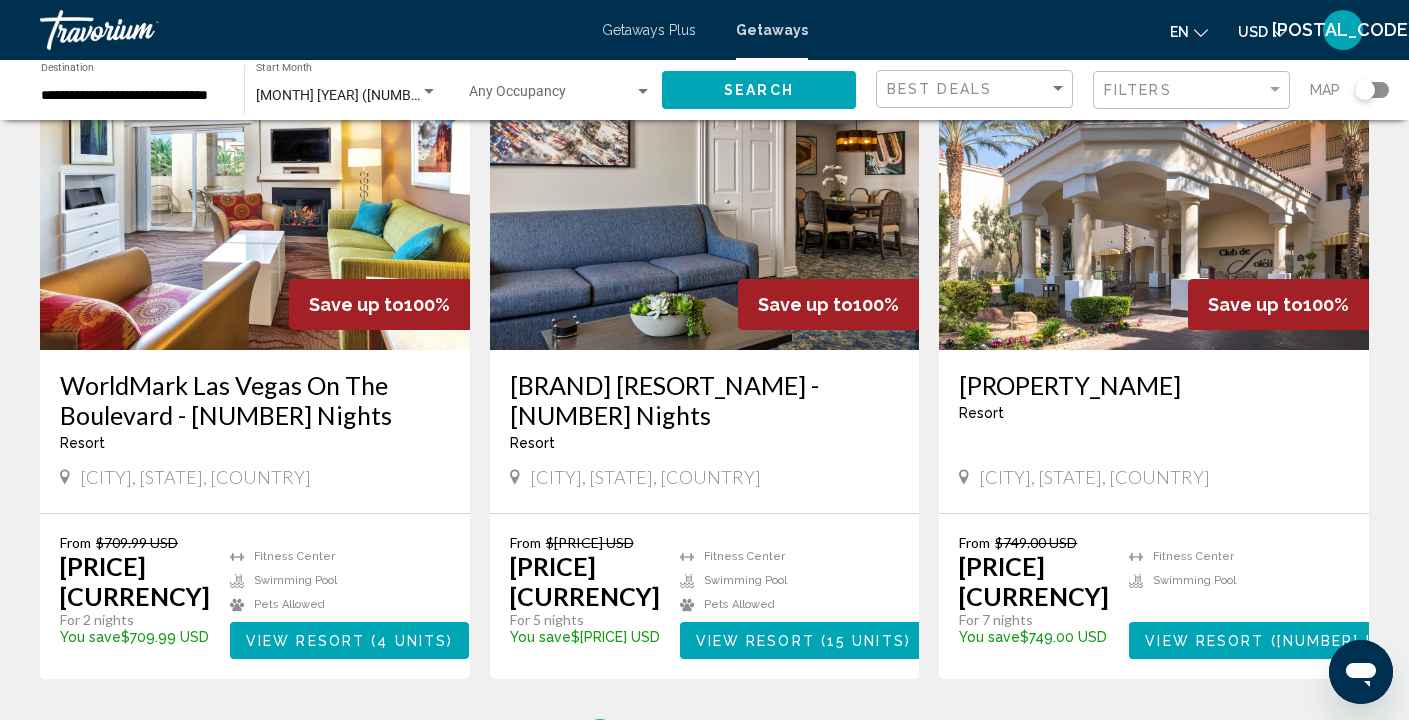 scroll, scrollTop: 2348, scrollLeft: 0, axis: vertical 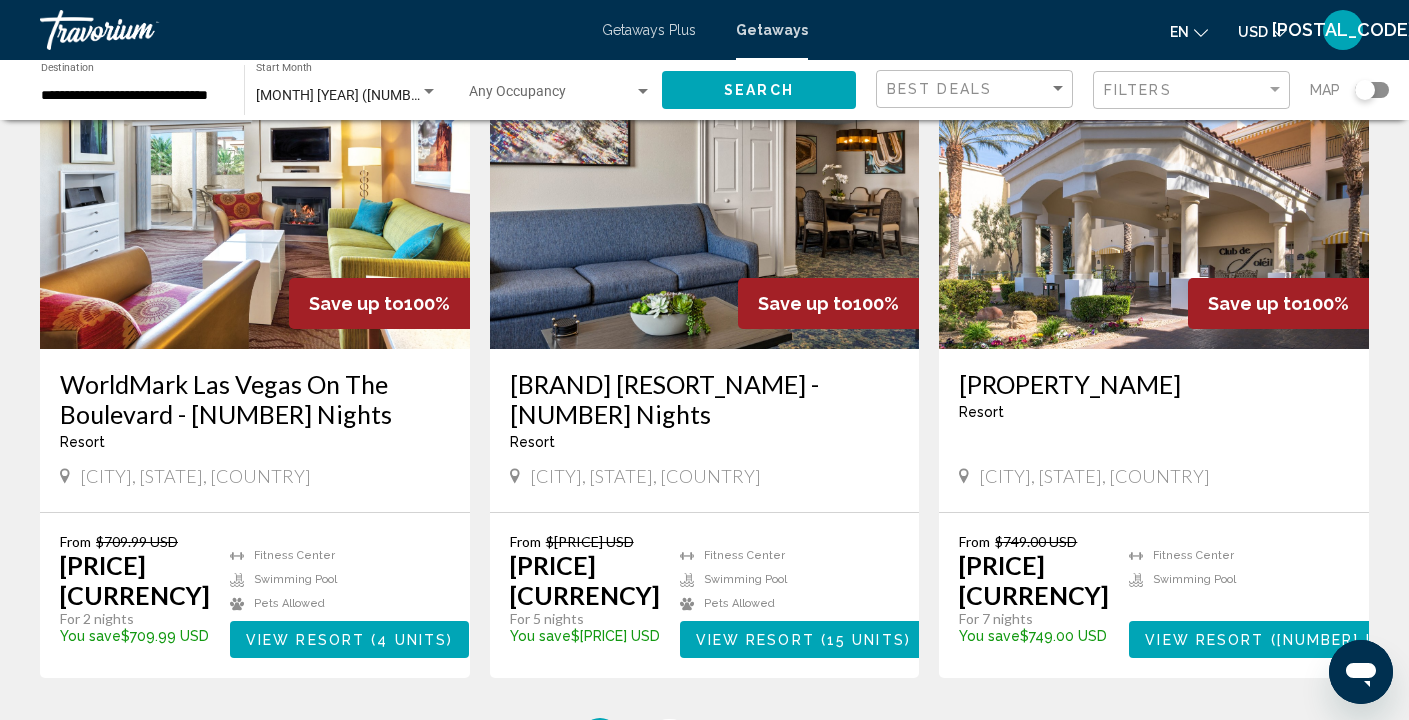 click on "2" at bounding box center [670, 738] 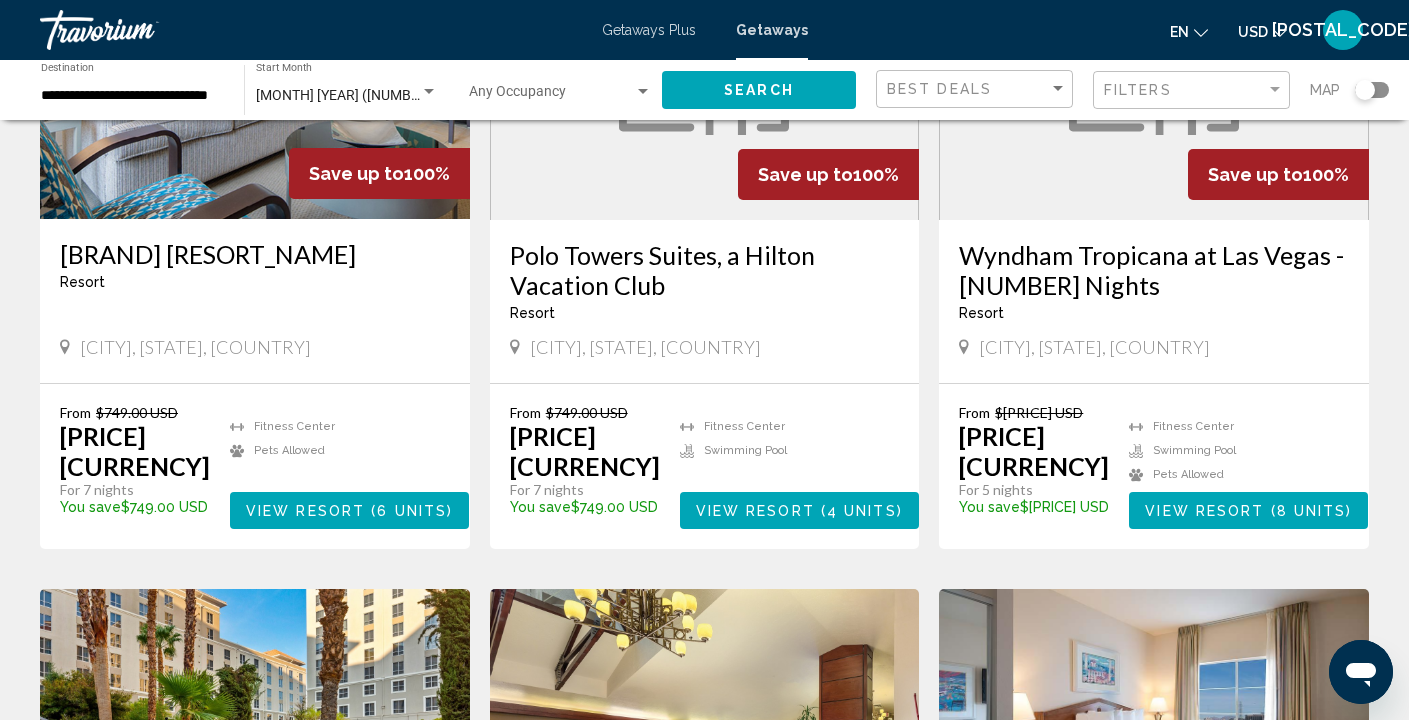scroll, scrollTop: 964, scrollLeft: 0, axis: vertical 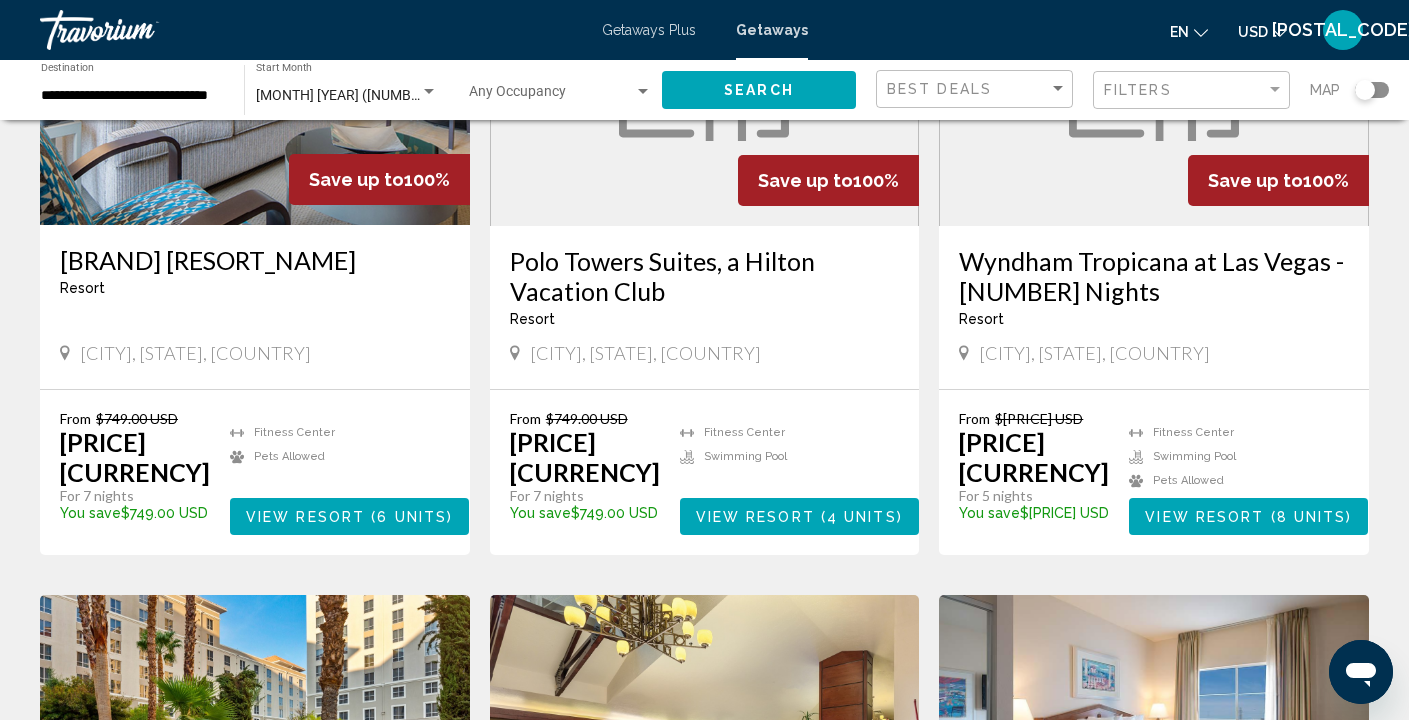 click on "View Resort" at bounding box center (1204, 517) 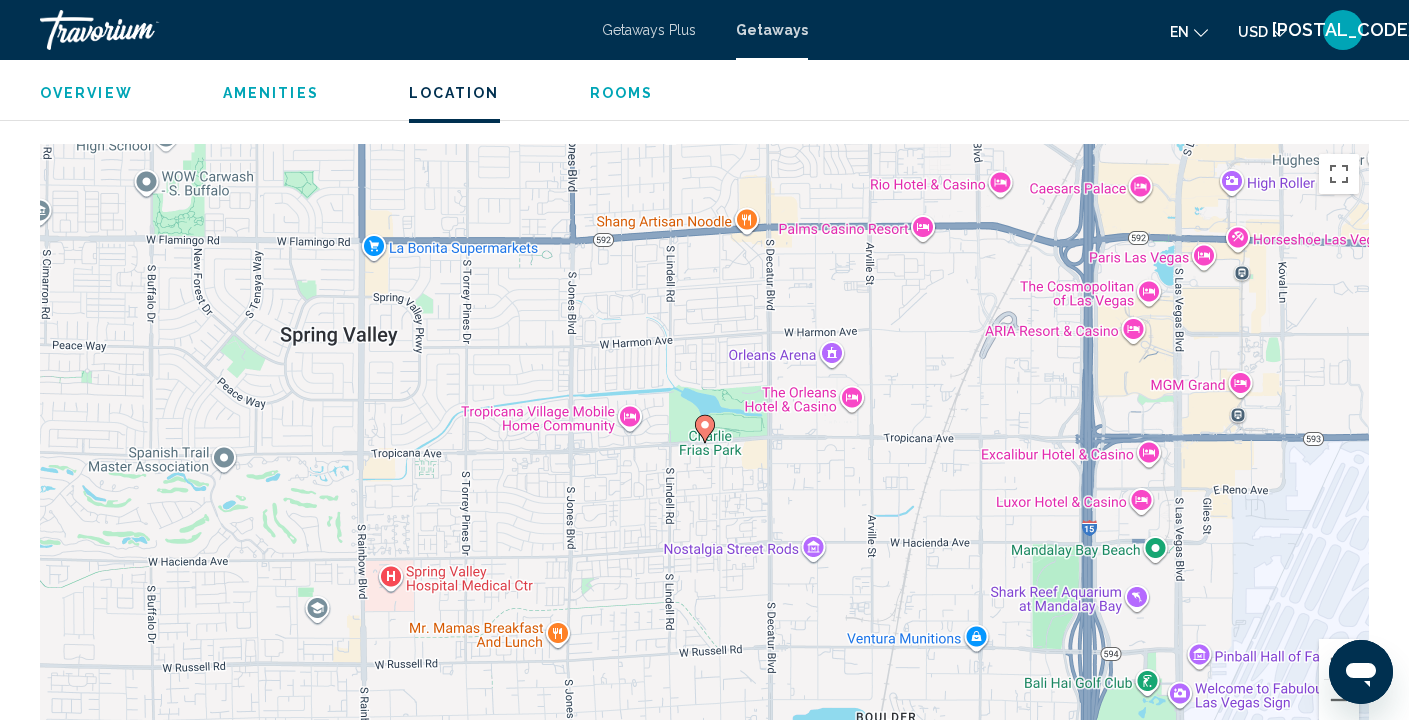scroll, scrollTop: 1387, scrollLeft: 0, axis: vertical 